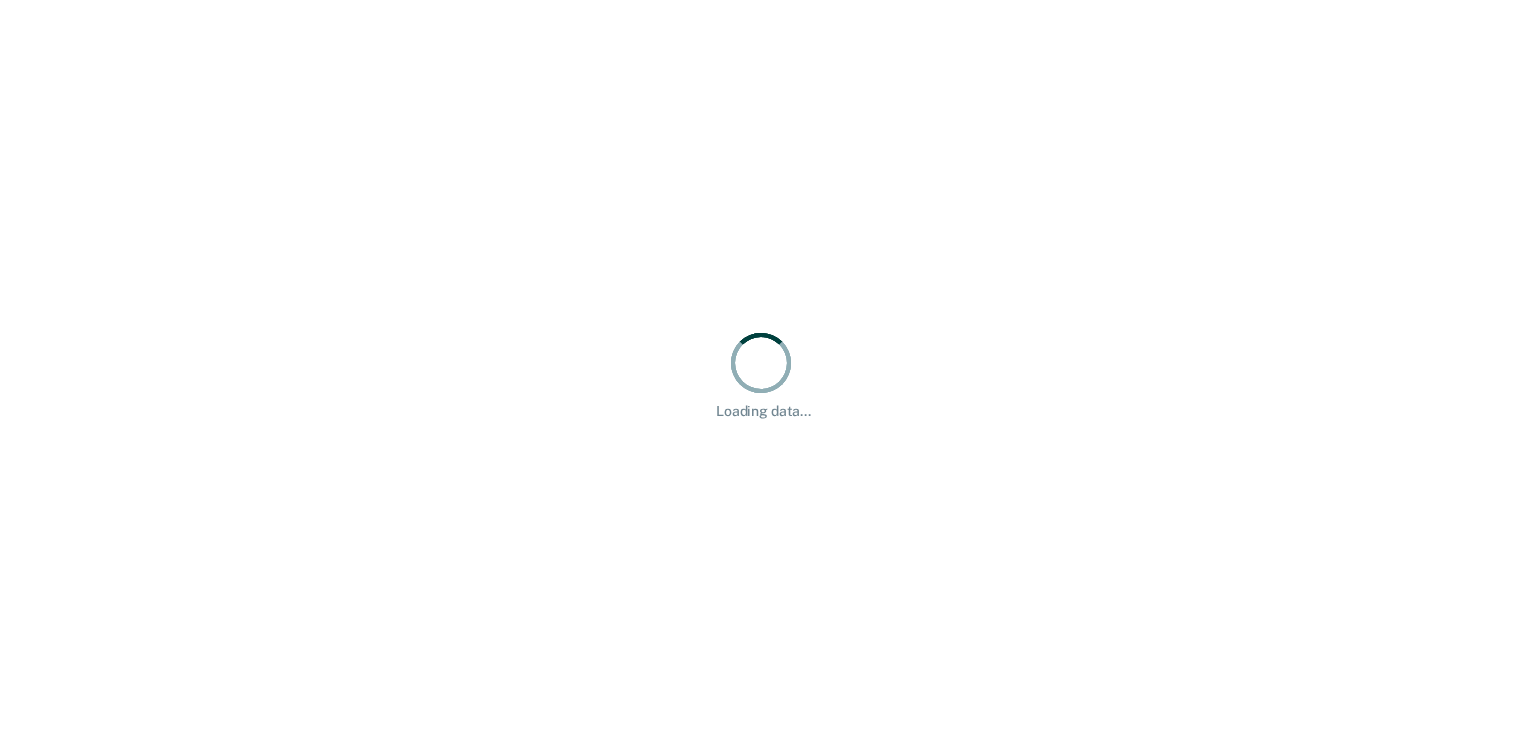 scroll, scrollTop: 0, scrollLeft: 0, axis: both 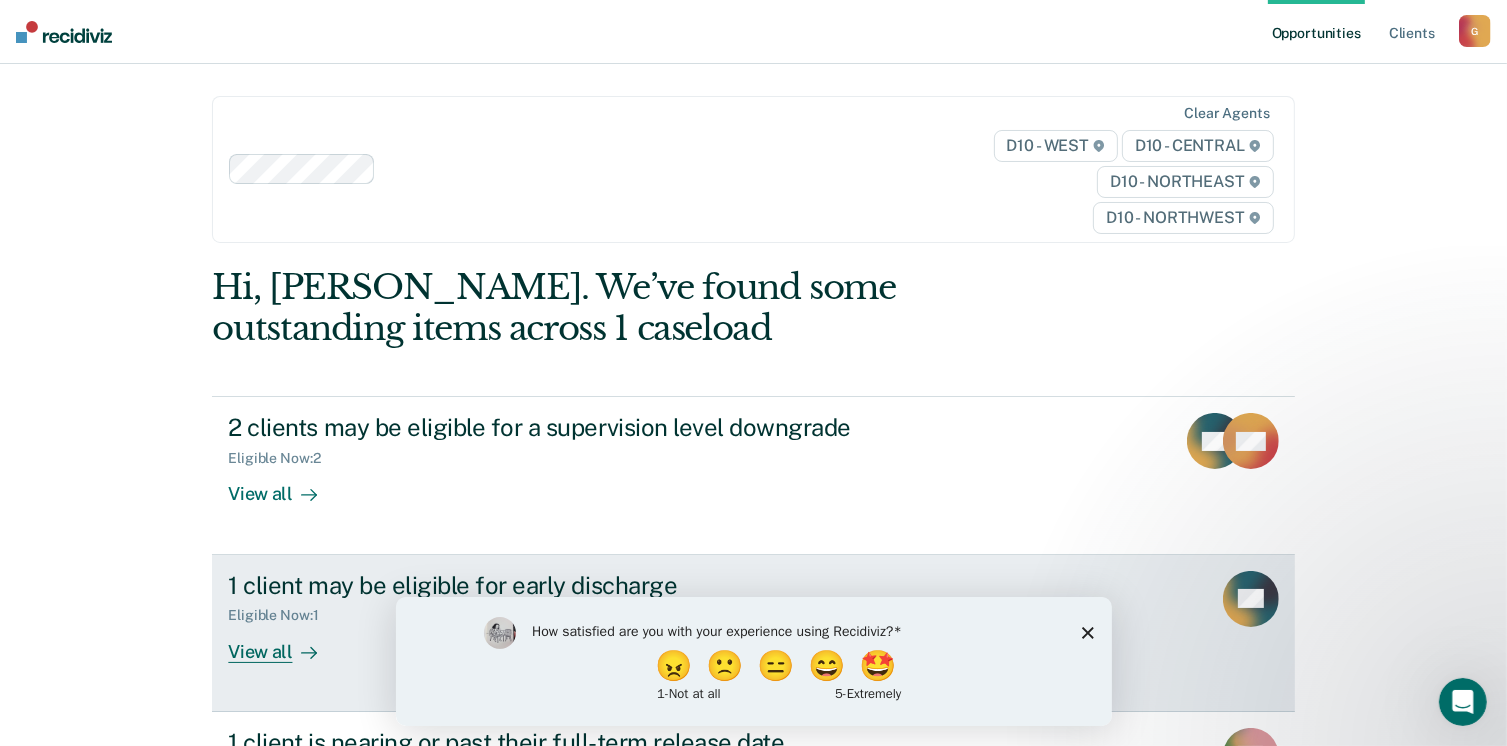 click on "View all" at bounding box center [284, 643] 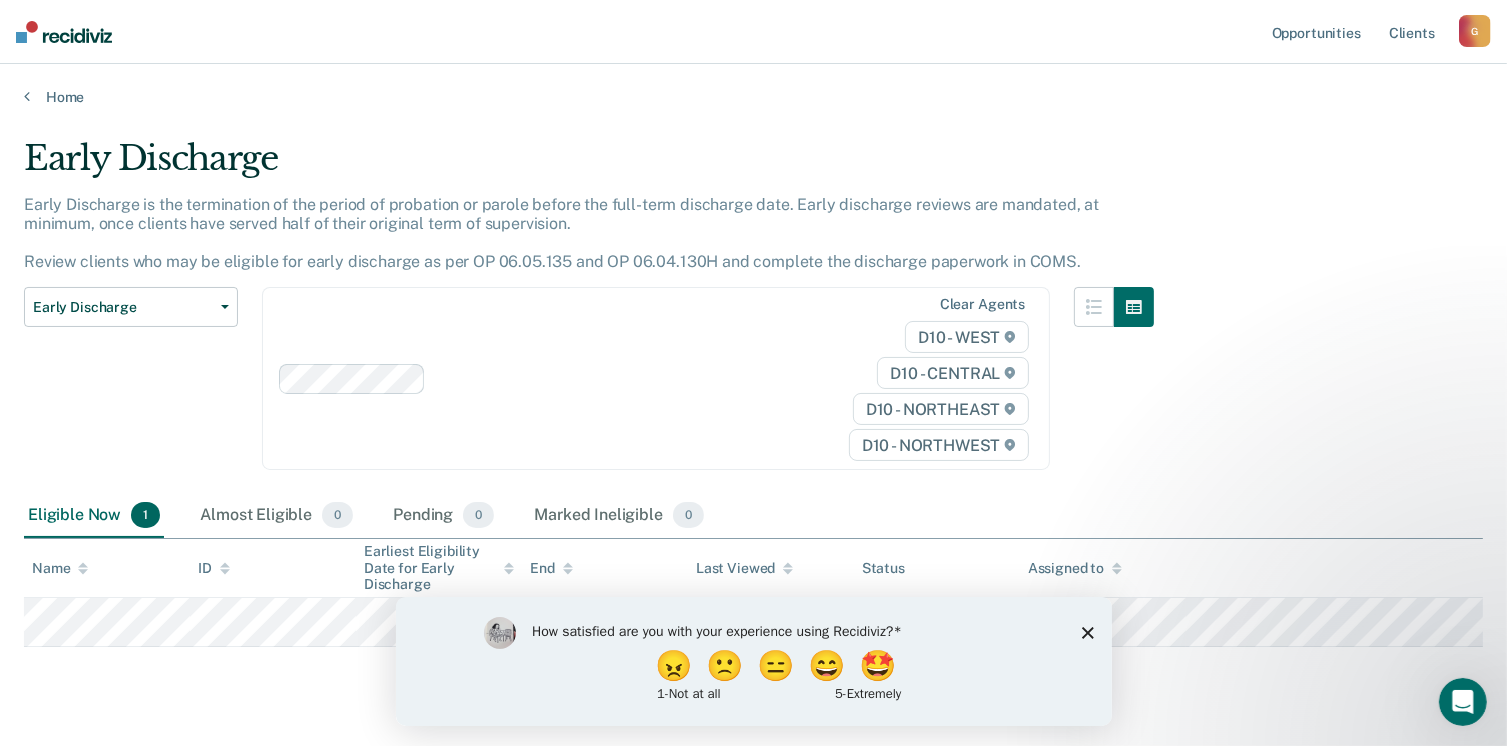 click on "Early Discharge   Early Discharge is the termination of the period of probation or parole before the full-term discharge date. Early discharge reviews are mandated, at minimum, once clients have served half of their original term of supervision. Review clients who may be eligible for early discharge as per OP 06.05.135 and OP 06.04.130H and complete the discharge paperwork in COMS. Early Discharge Classification Review Early Discharge Minimum Telephone Reporting Overdue for Discharge Supervision Level Mismatch Clear   agents D10 - WEST   D10 - CENTRAL   D10 - NORTHEAST   D10 - NORTHWEST   Eligible Now 1 Almost Eligible 0 Pending 0 Marked Ineligible 0
To pick up a draggable item, press the space bar.
While dragging, use the arrow keys to move the item.
Press space again to drop the item in its new position, or press escape to cancel.
Name ID Earliest Eligibility Date for Early Discharge End Last Viewed Status Assigned to" at bounding box center [753, 389] 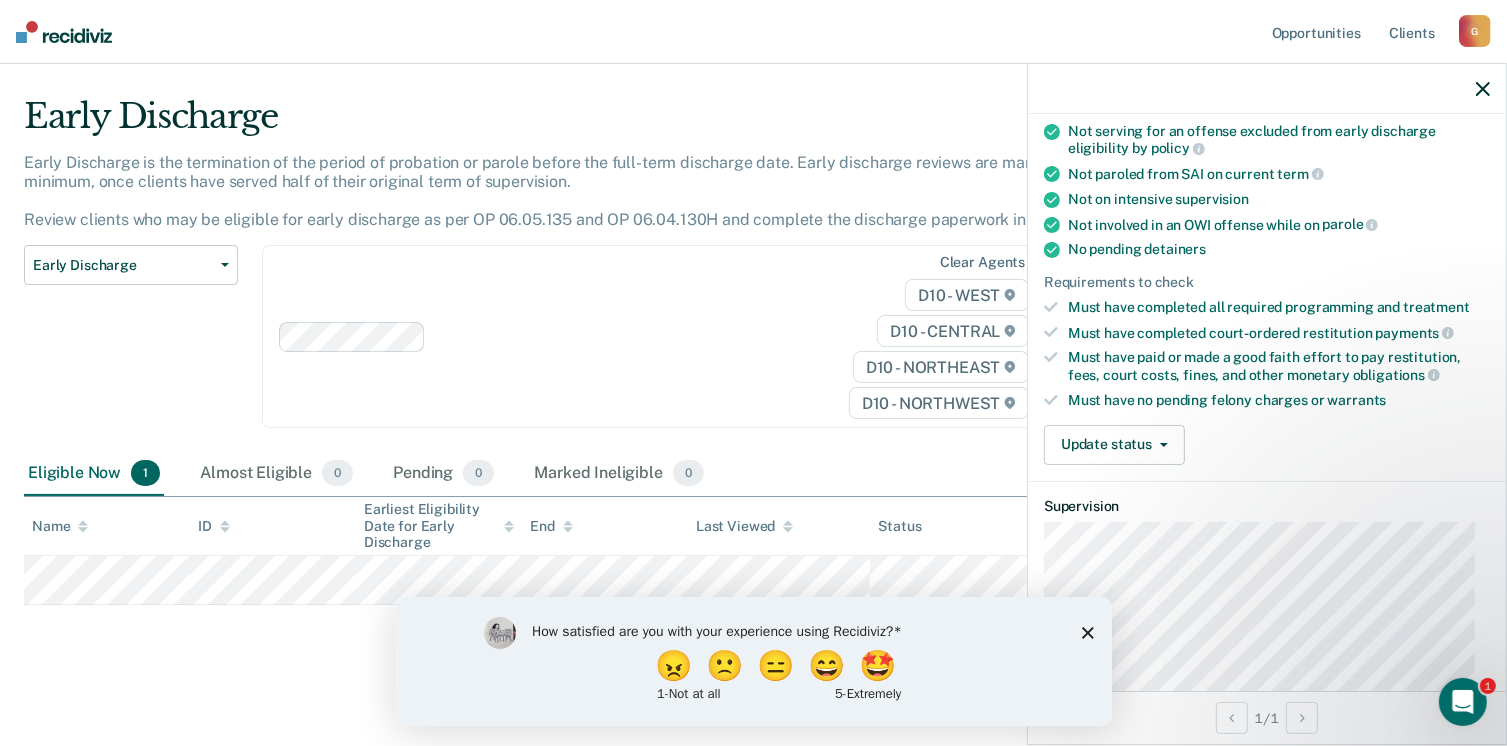scroll, scrollTop: 335, scrollLeft: 0, axis: vertical 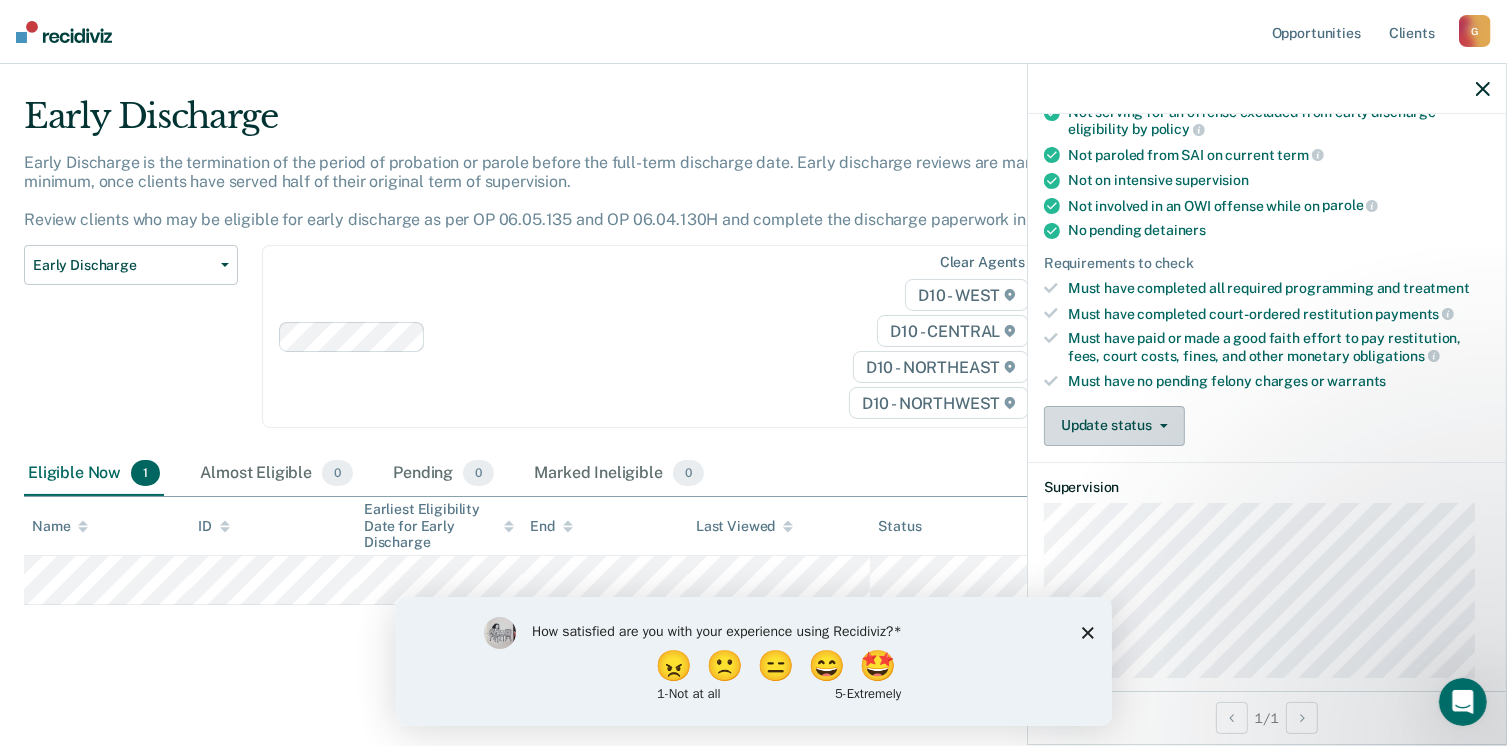 click on "Update status" at bounding box center (1114, 426) 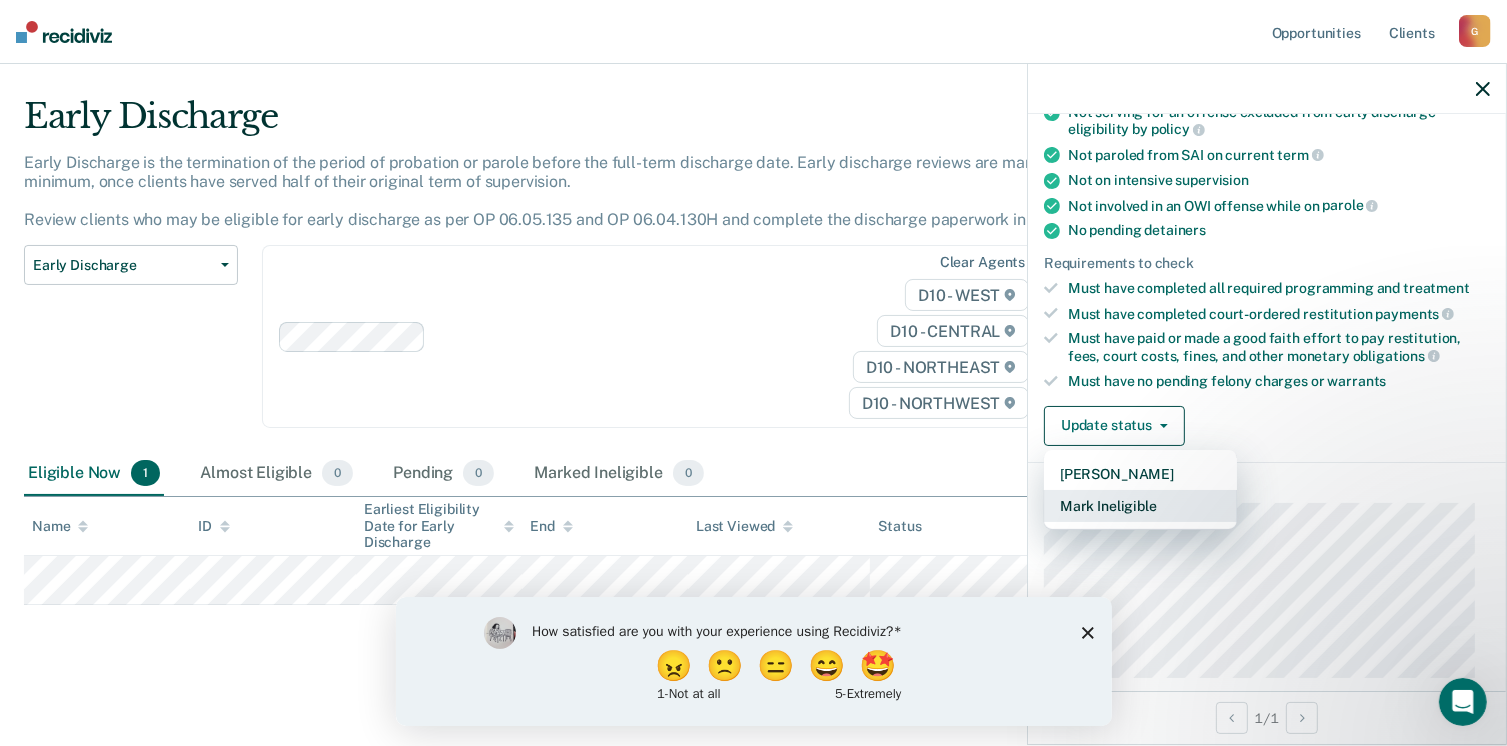 click on "Mark Ineligible" at bounding box center [1140, 506] 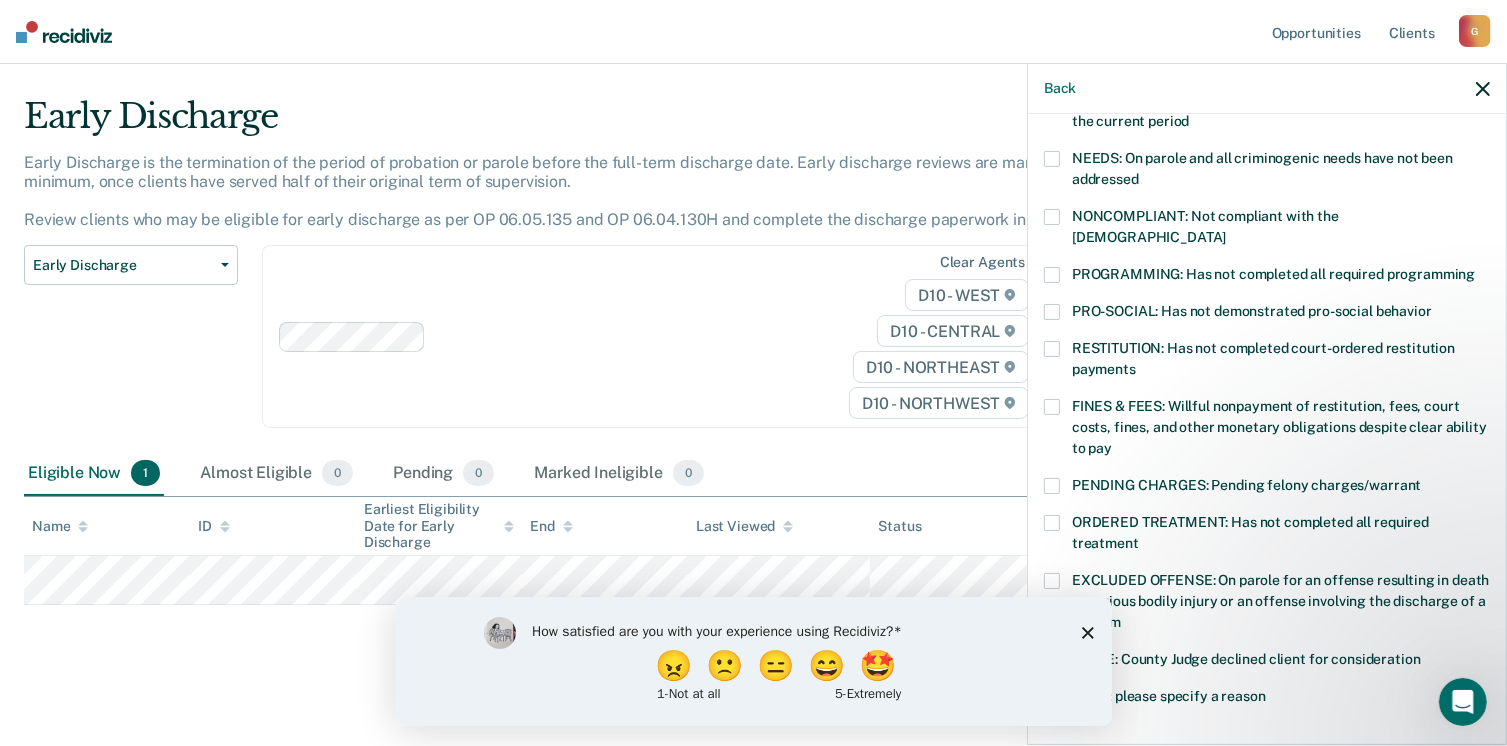 scroll, scrollTop: 299, scrollLeft: 0, axis: vertical 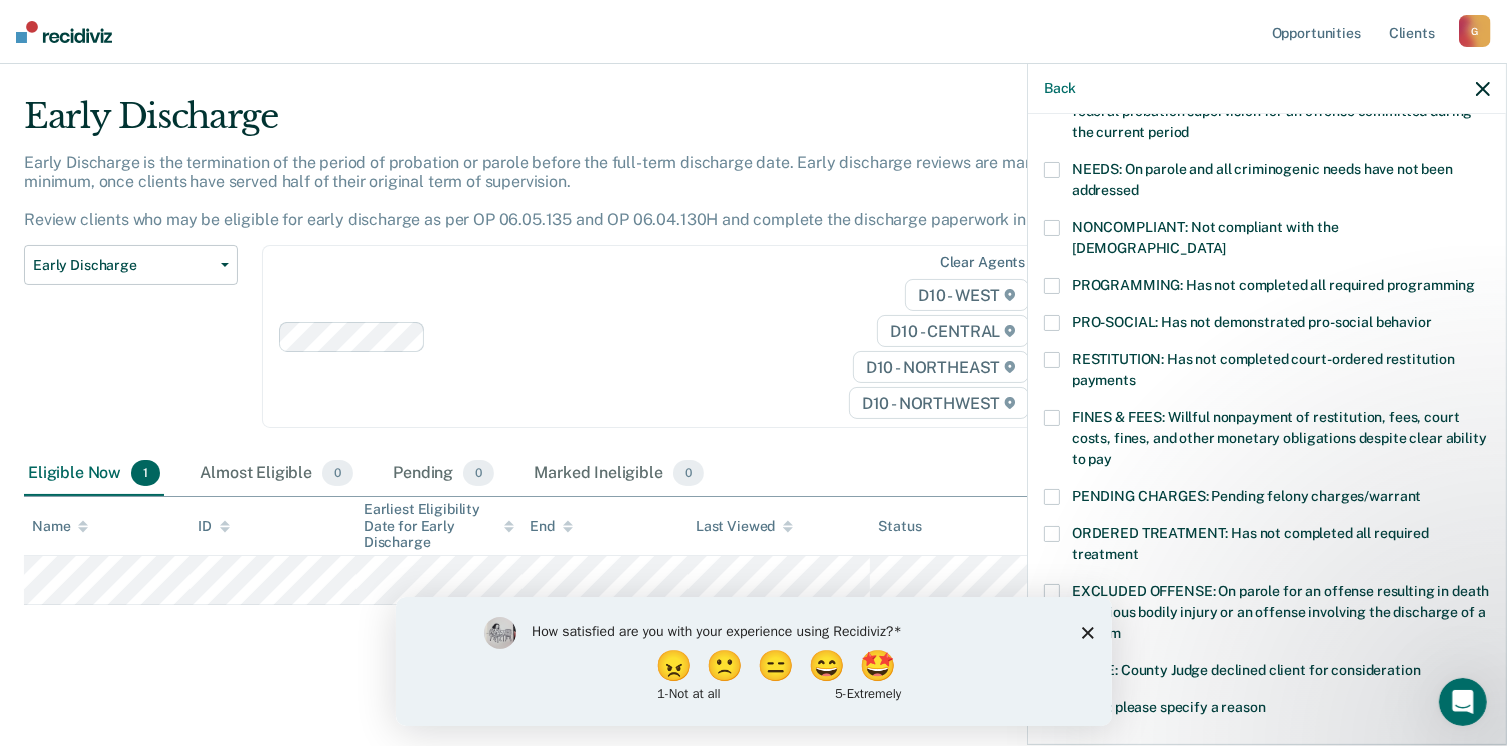 click at bounding box center [1052, 170] 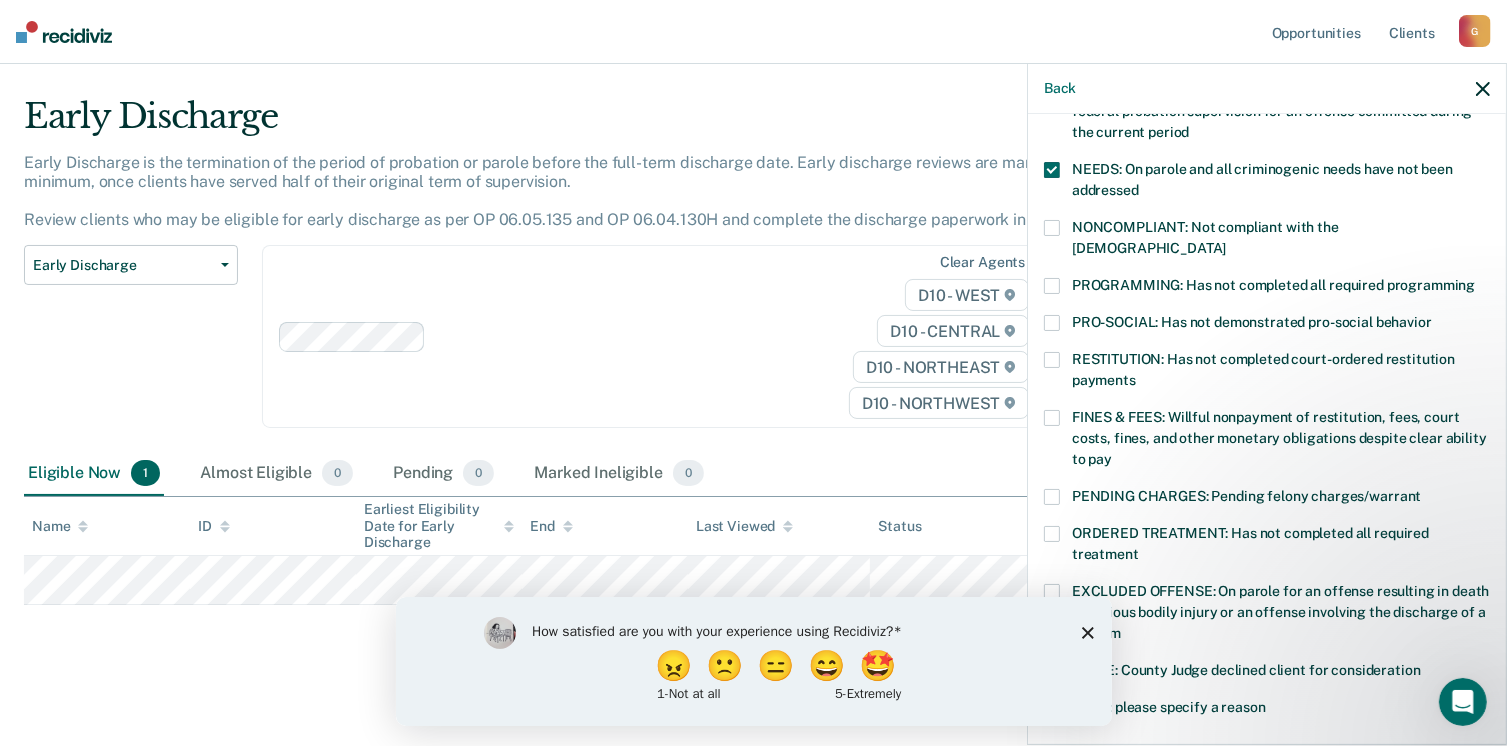 scroll, scrollTop: 378, scrollLeft: 0, axis: vertical 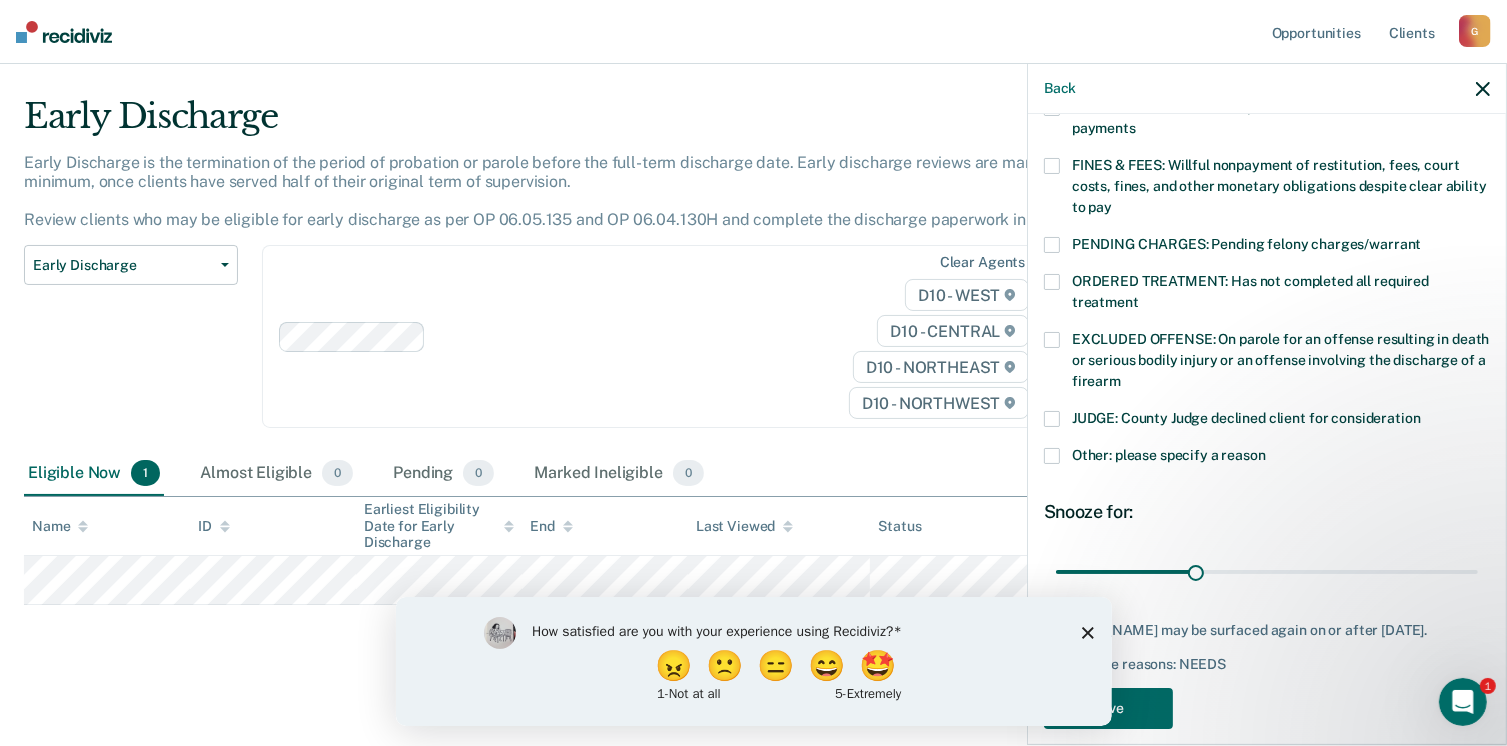 click 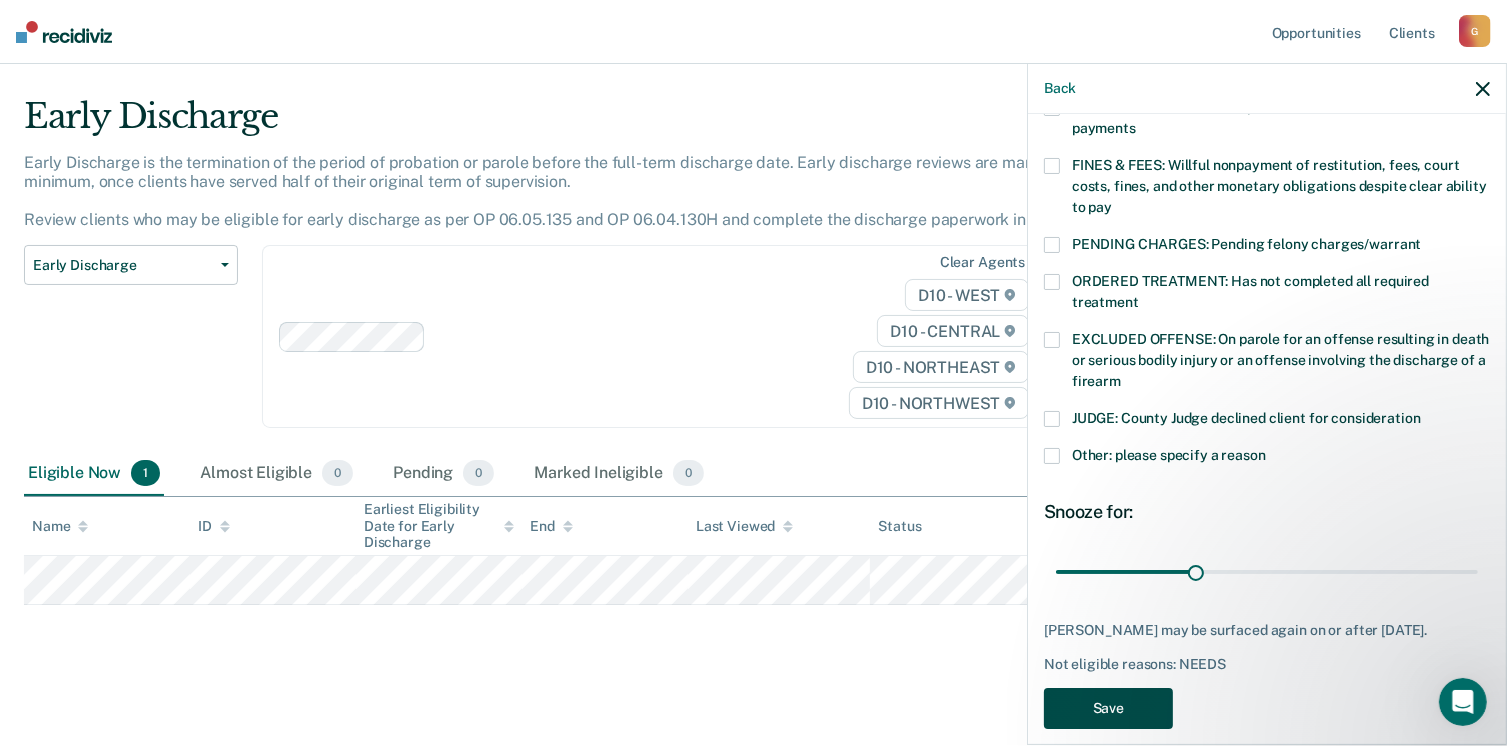 click on "Save" at bounding box center [1108, 708] 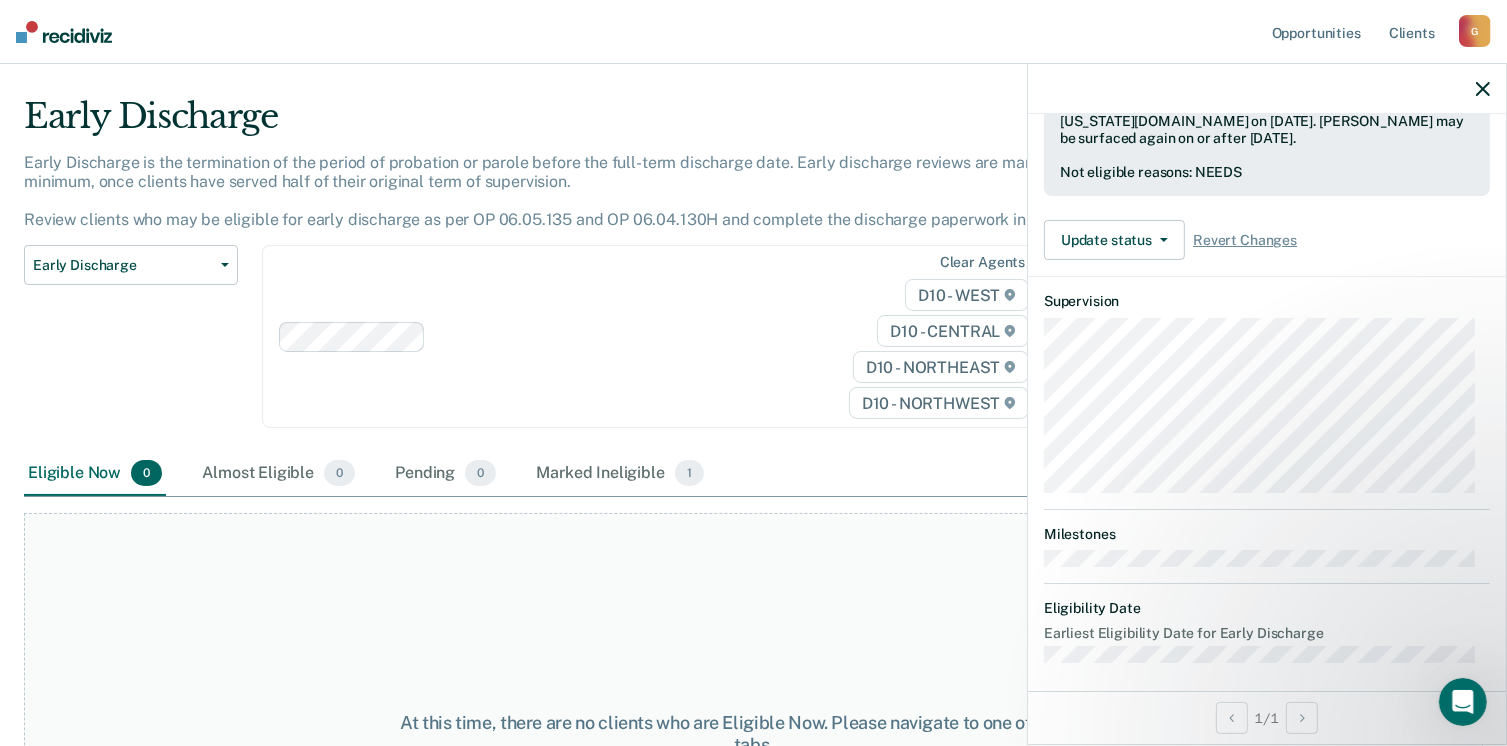 scroll, scrollTop: 0, scrollLeft: 0, axis: both 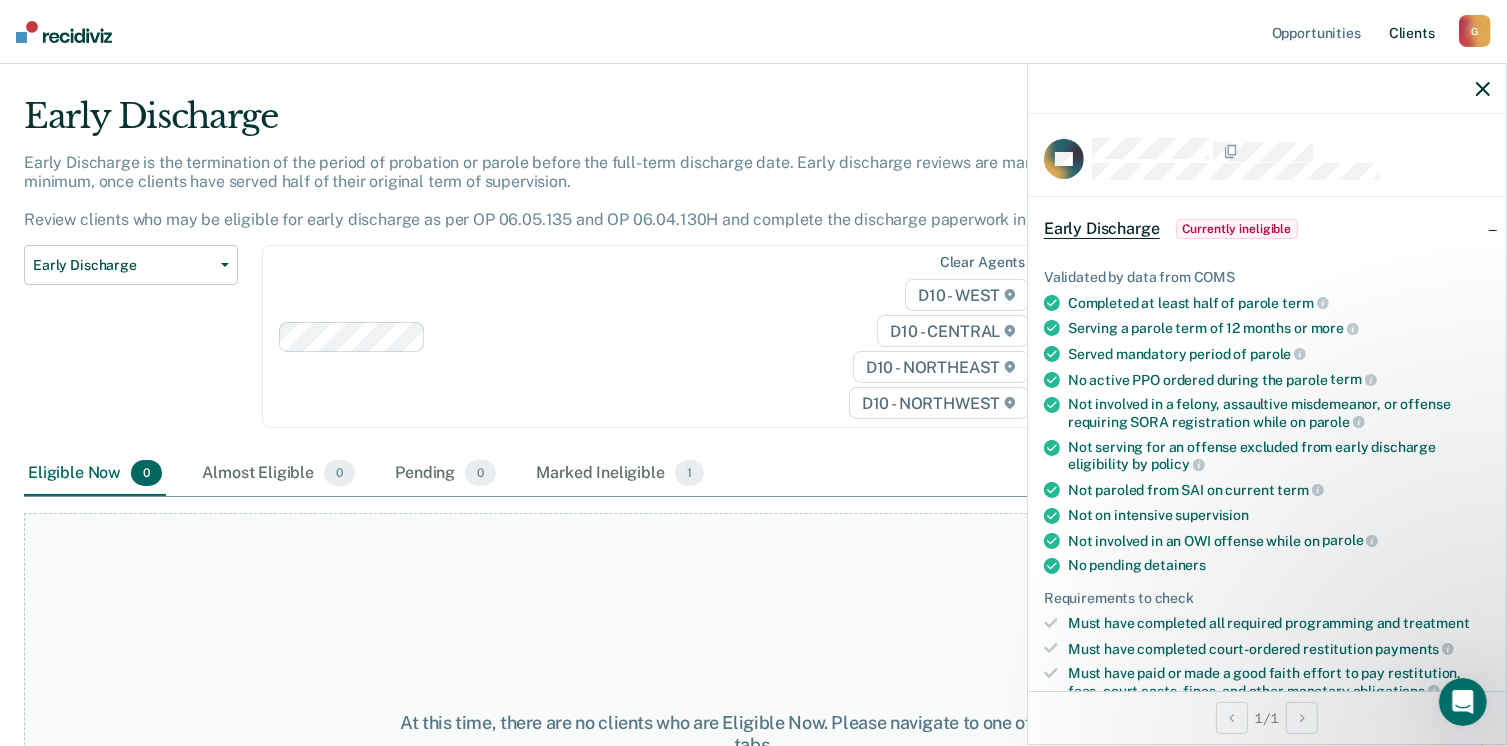 click on "Client s" at bounding box center (1412, 32) 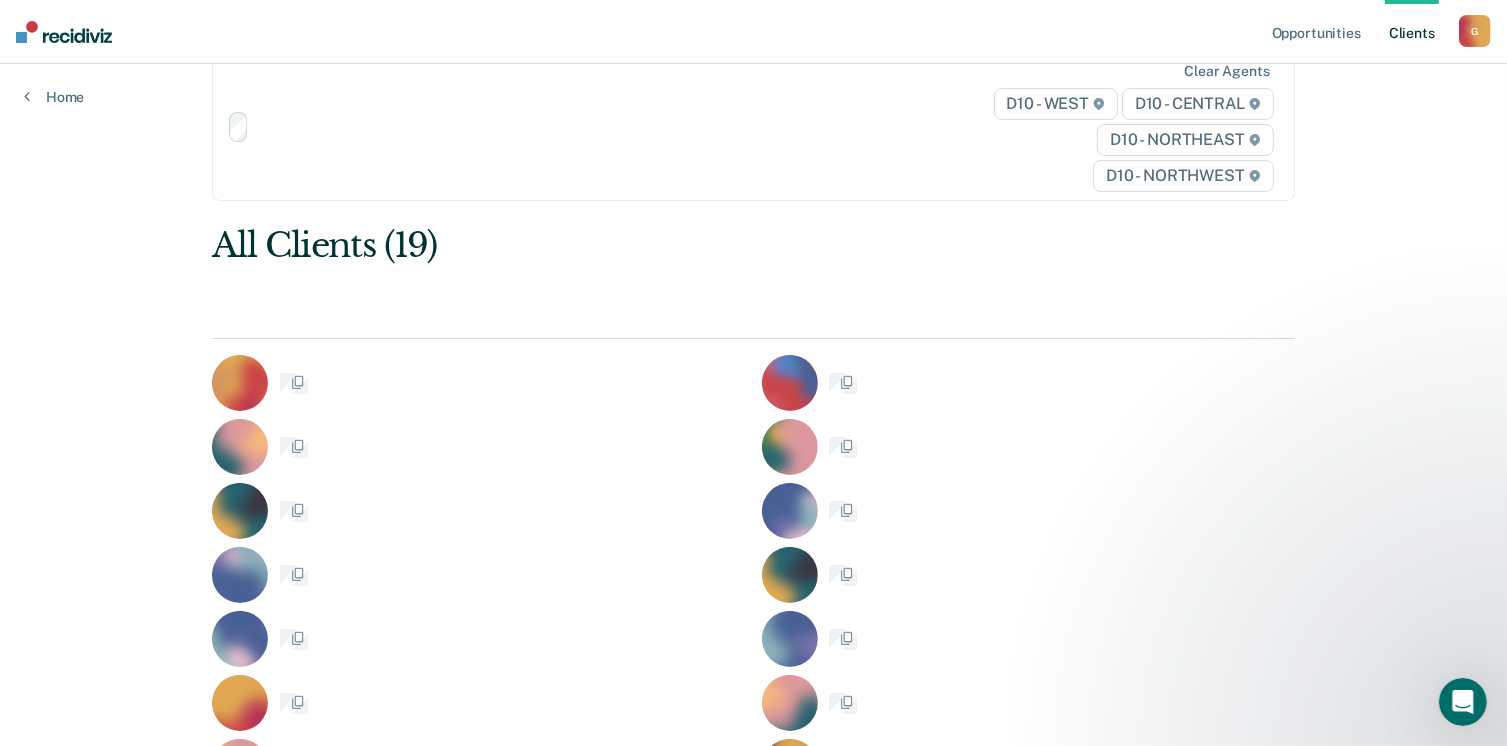 scroll, scrollTop: 0, scrollLeft: 0, axis: both 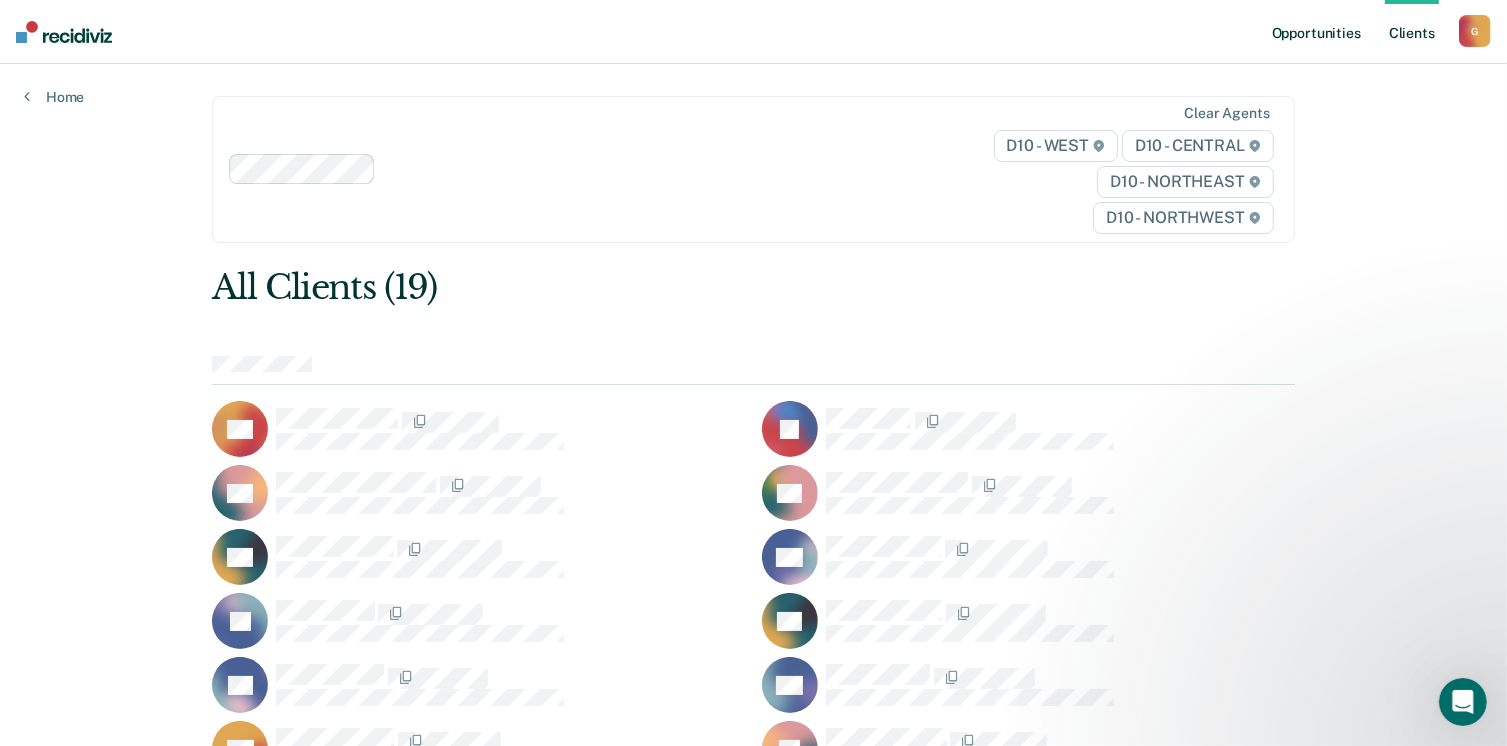 click on "Opportunities" at bounding box center [1316, 32] 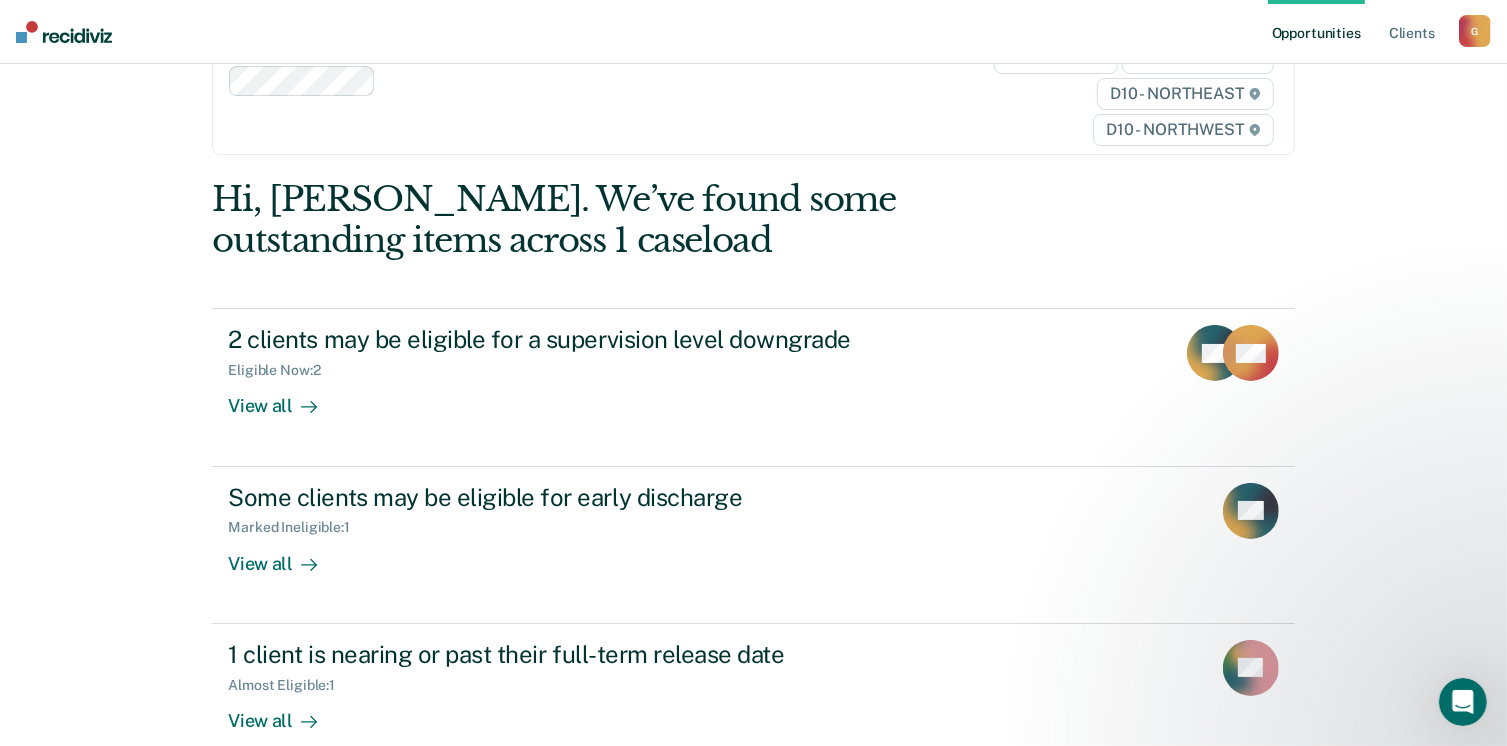 scroll, scrollTop: 84, scrollLeft: 0, axis: vertical 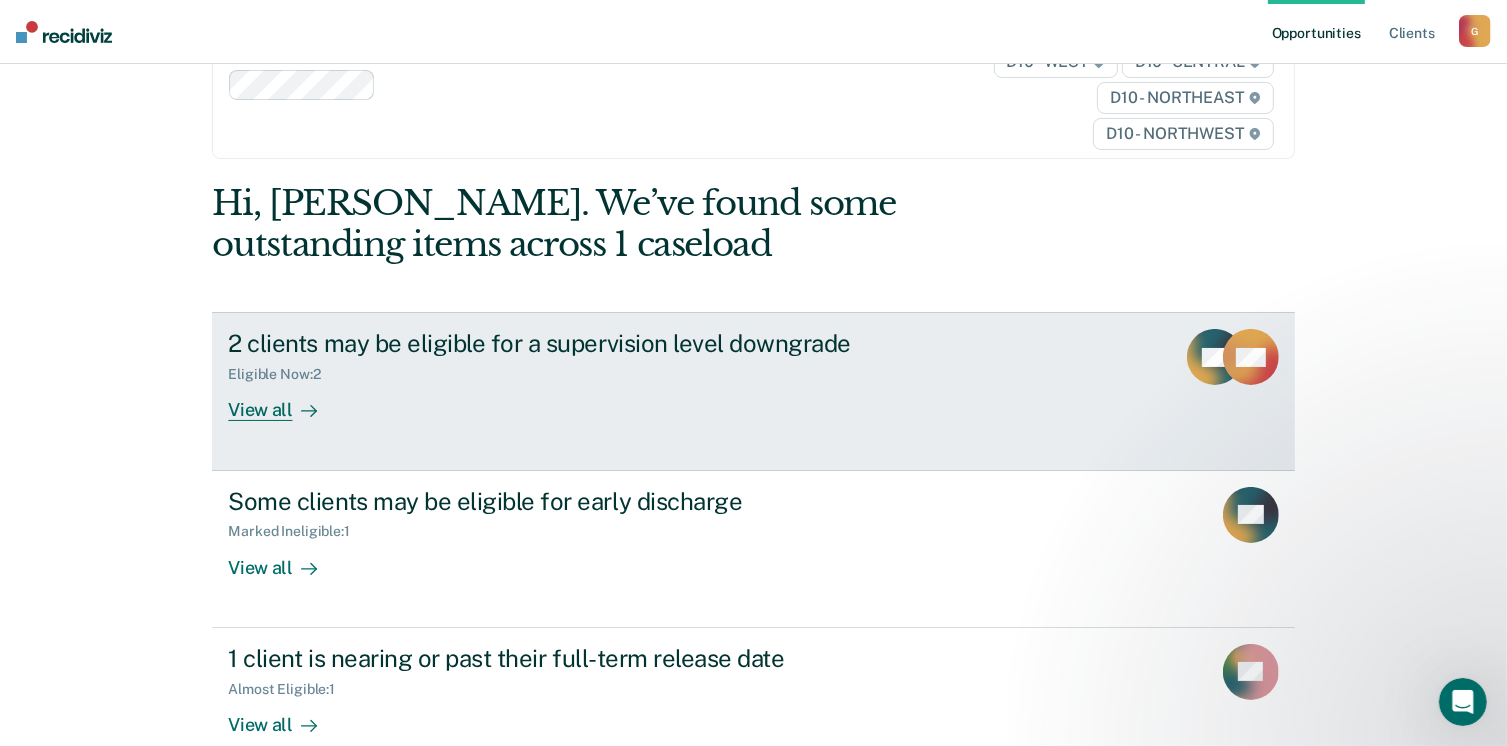 click on "View all" at bounding box center (284, 402) 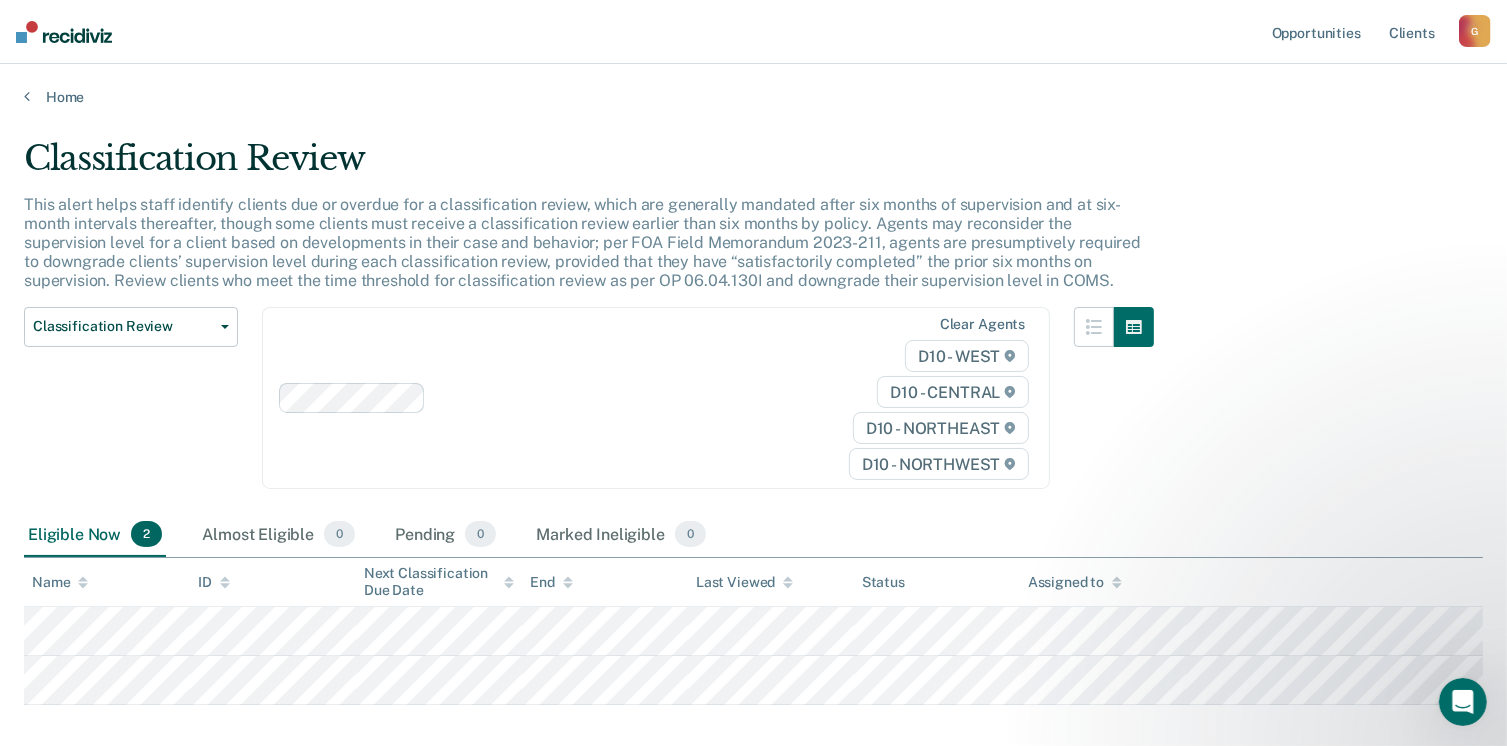 scroll, scrollTop: 100, scrollLeft: 0, axis: vertical 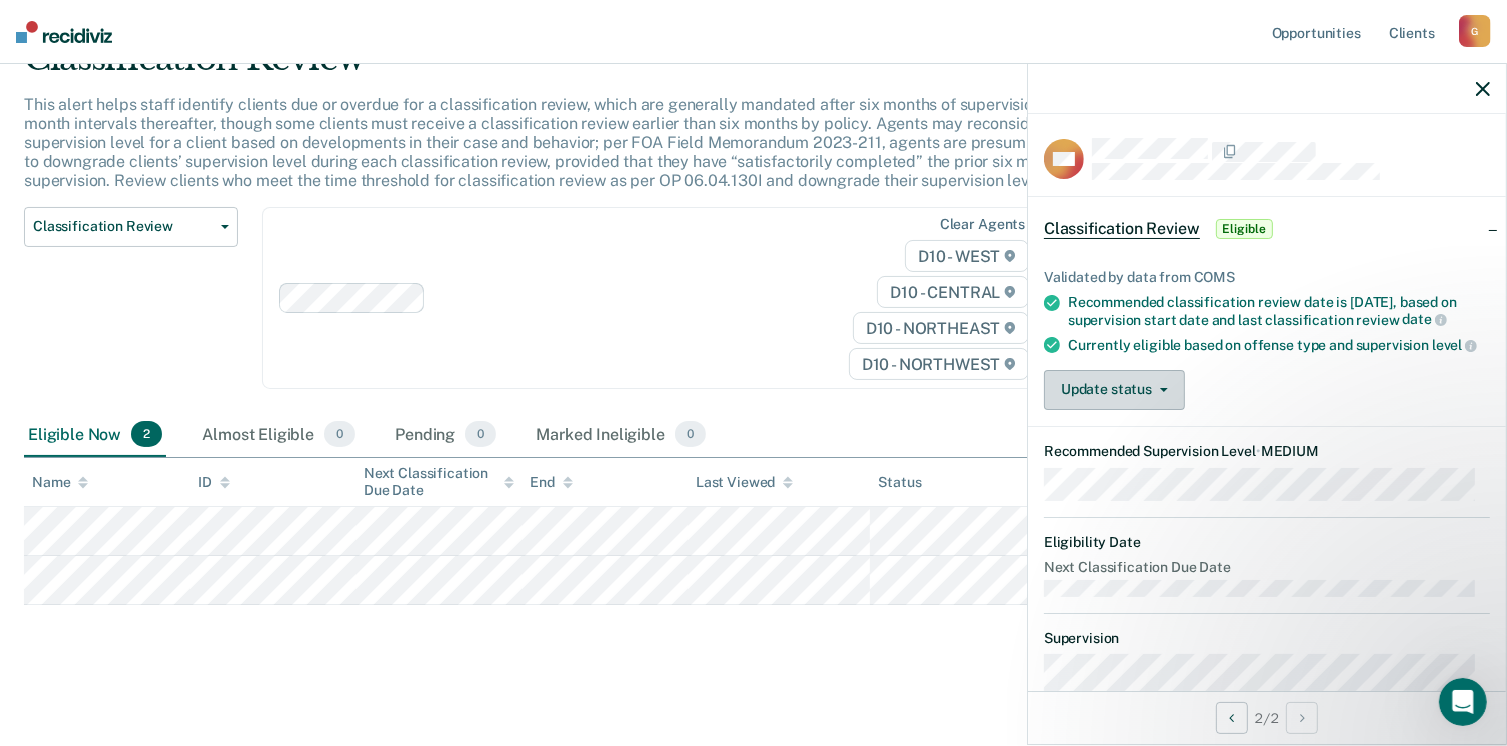 click on "Update status" at bounding box center (1114, 390) 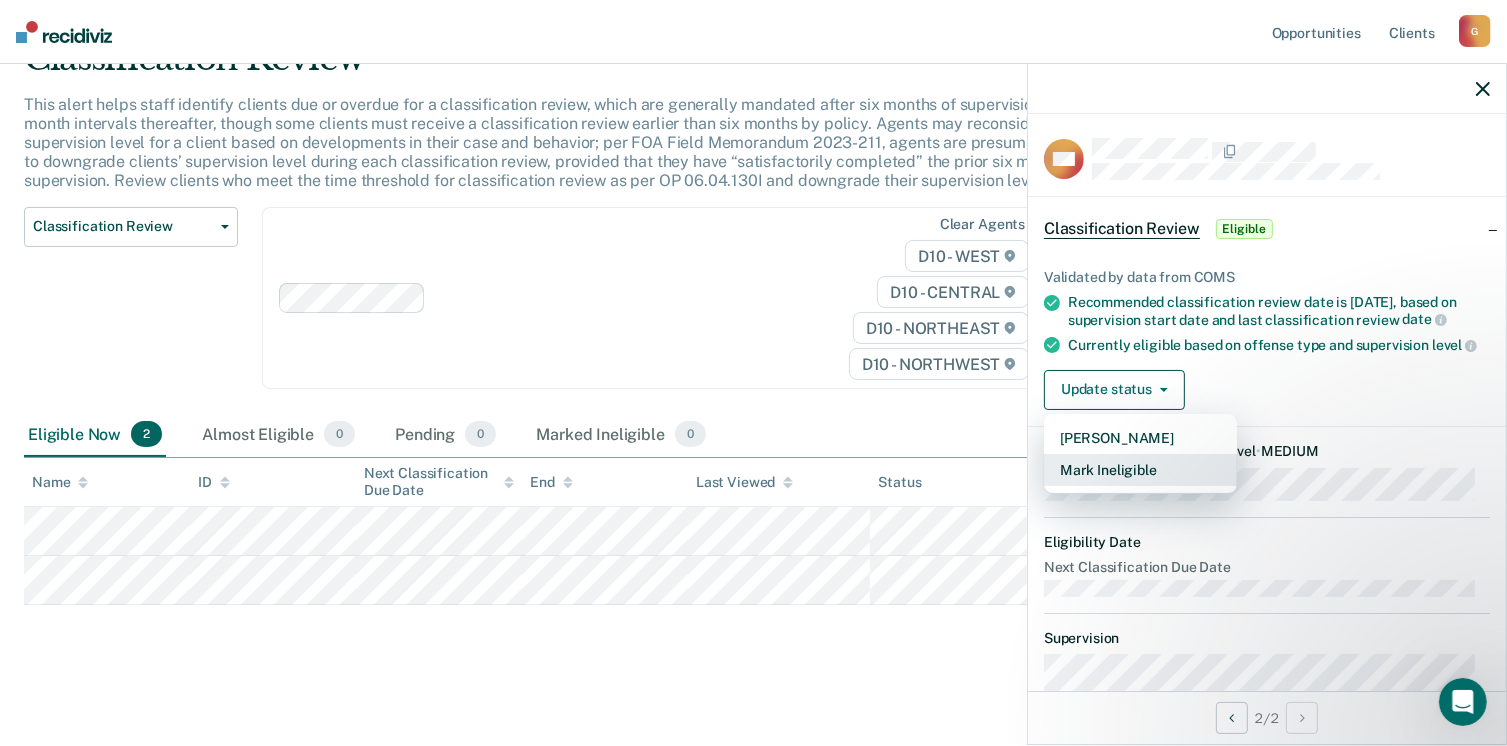 click on "Mark Ineligible" at bounding box center (1140, 470) 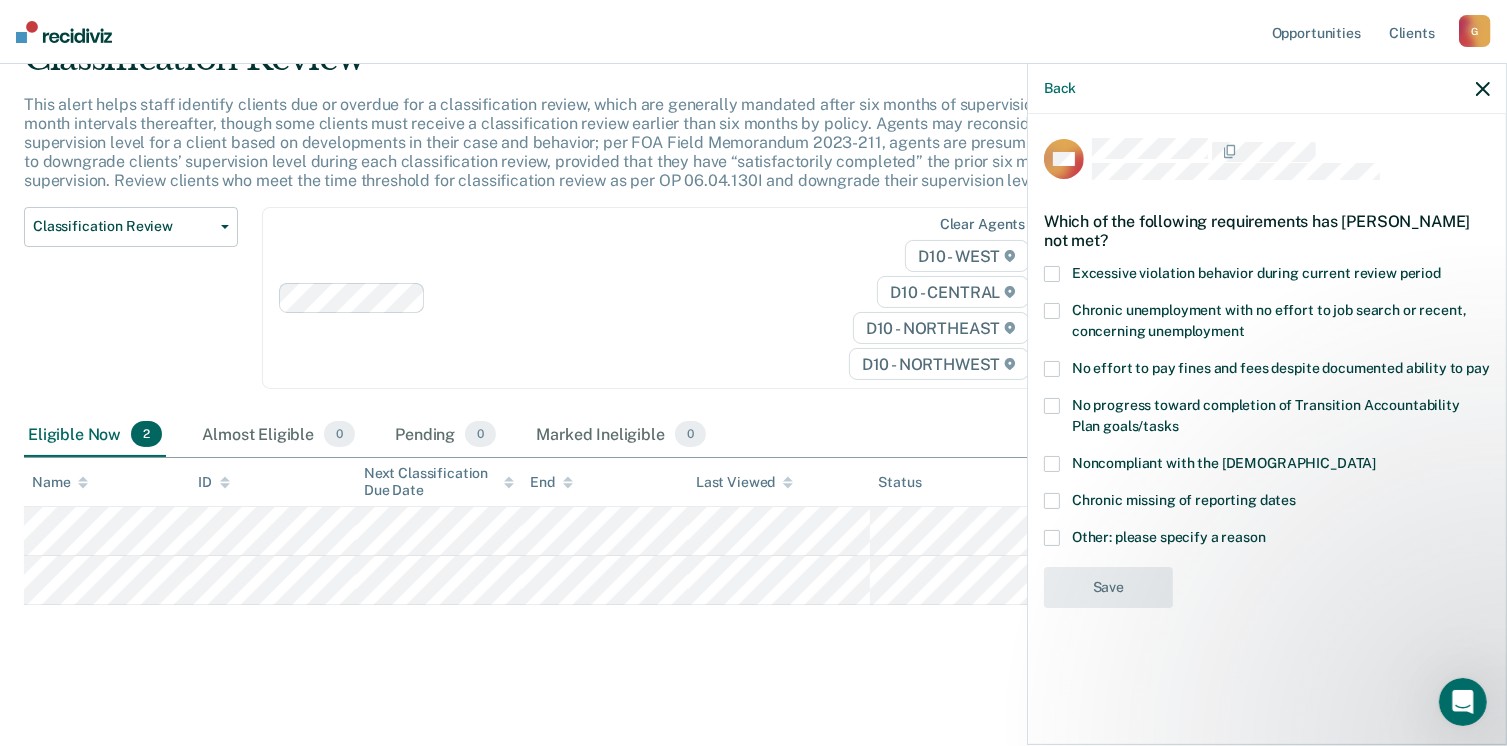 click on "Chronic missing of reporting dates" at bounding box center [1267, 503] 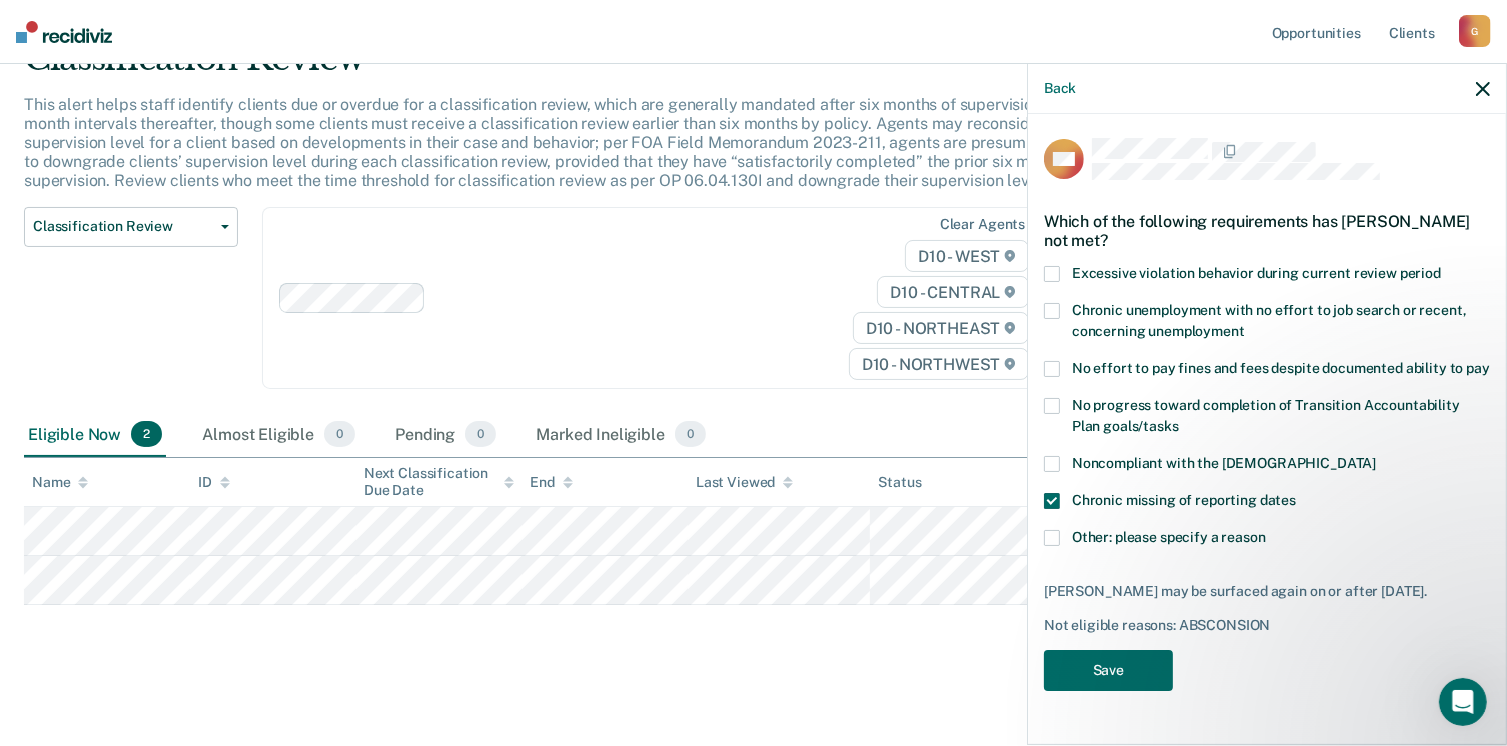 click at bounding box center [1052, 538] 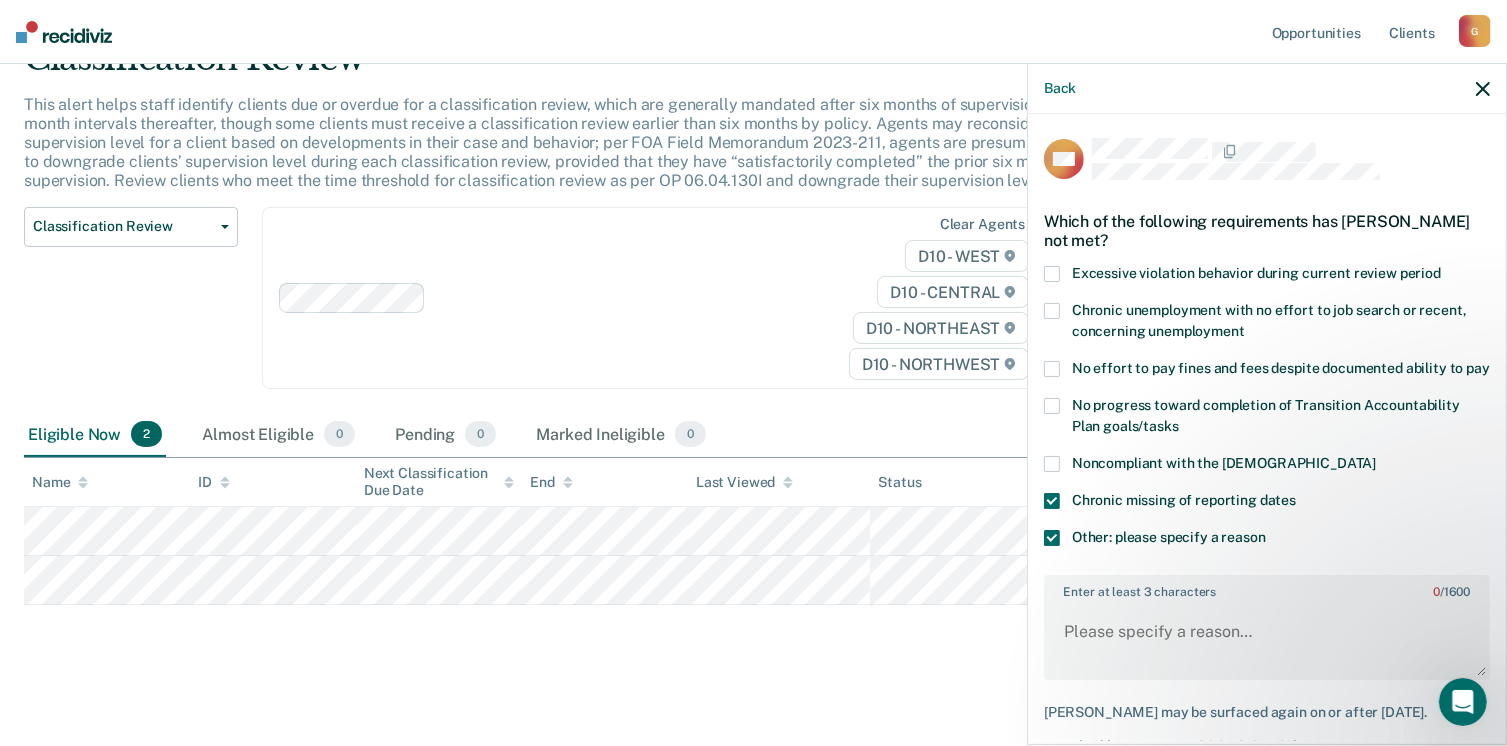 click at bounding box center (1052, 501) 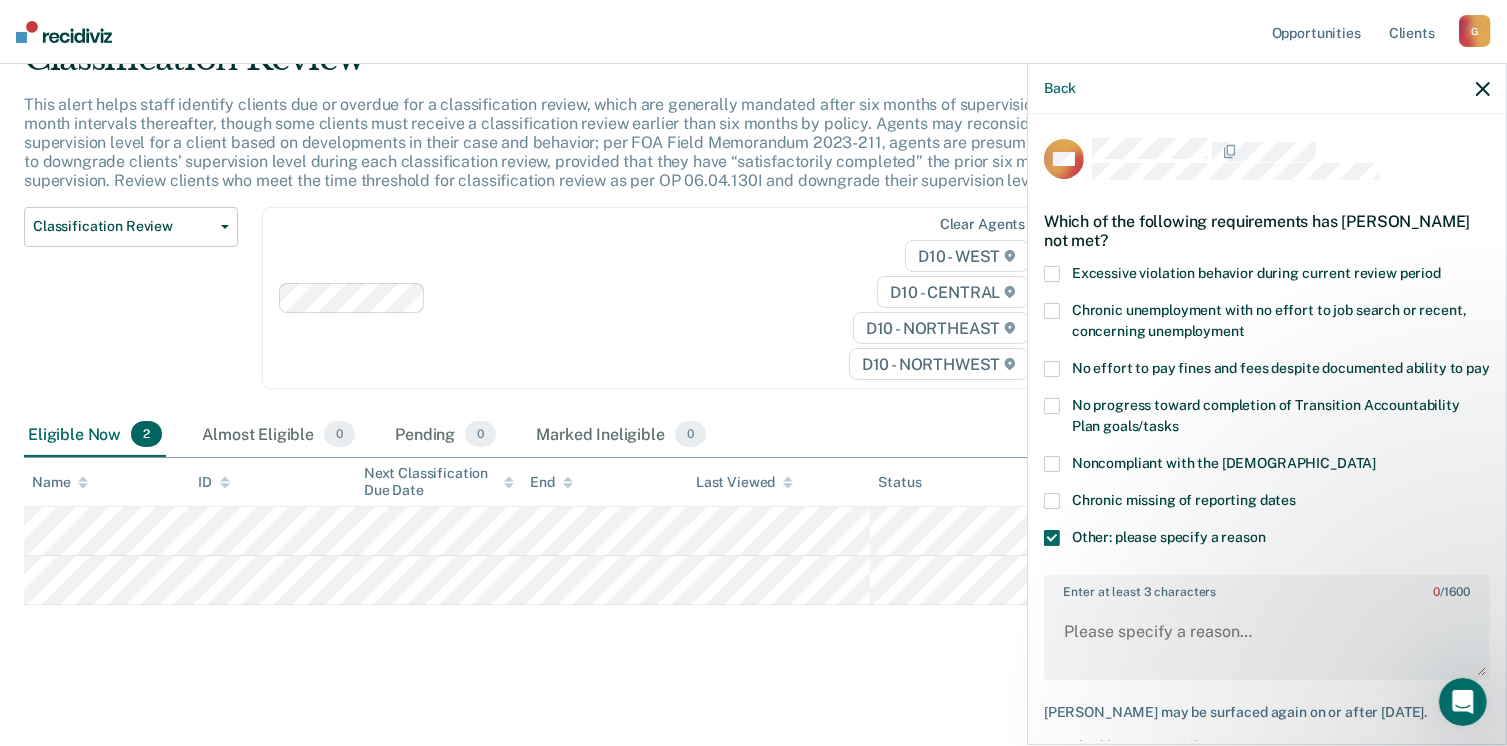 click on "Enter at least 3 characters 0  /  1600" at bounding box center (1267, 588) 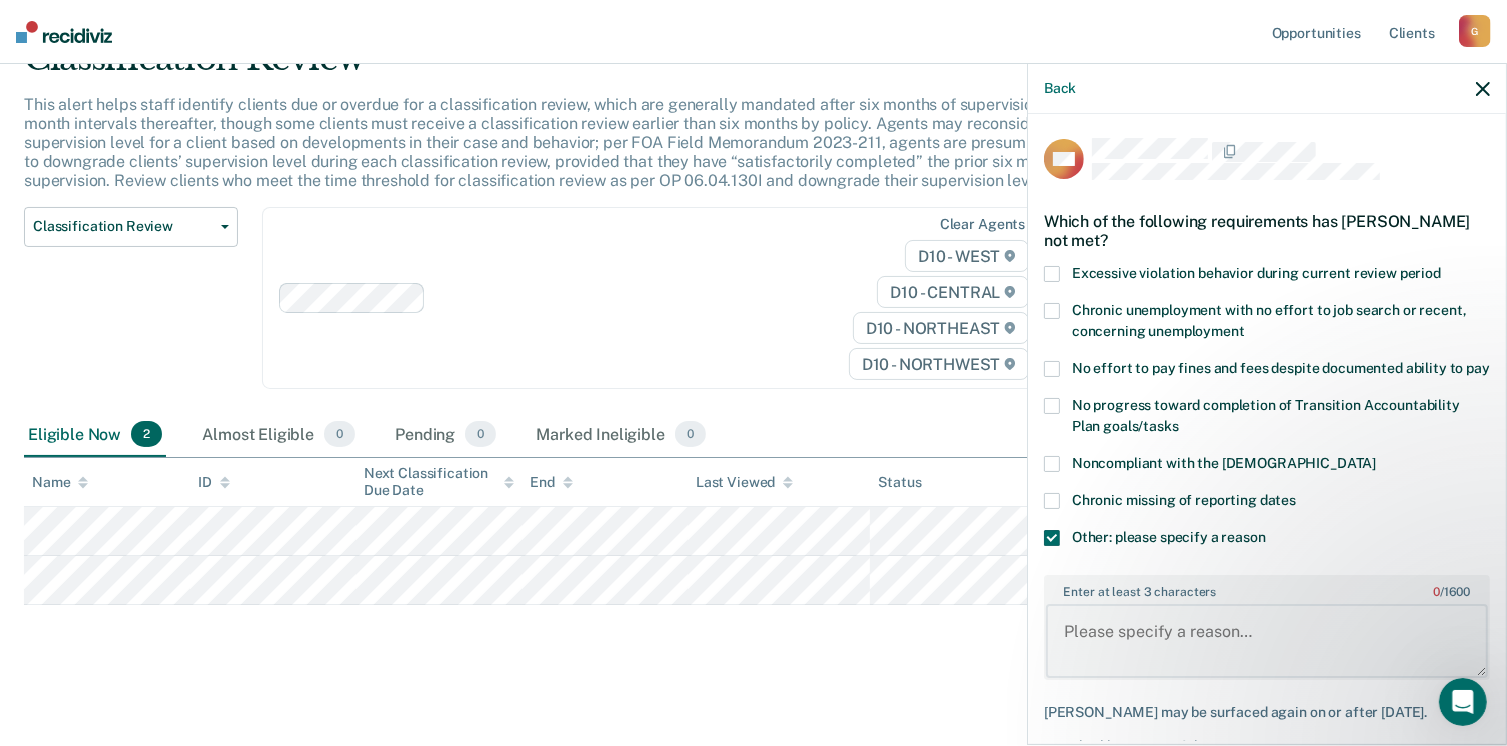 click on "Enter at least 3 characters 0  /  1600" at bounding box center (1267, 641) 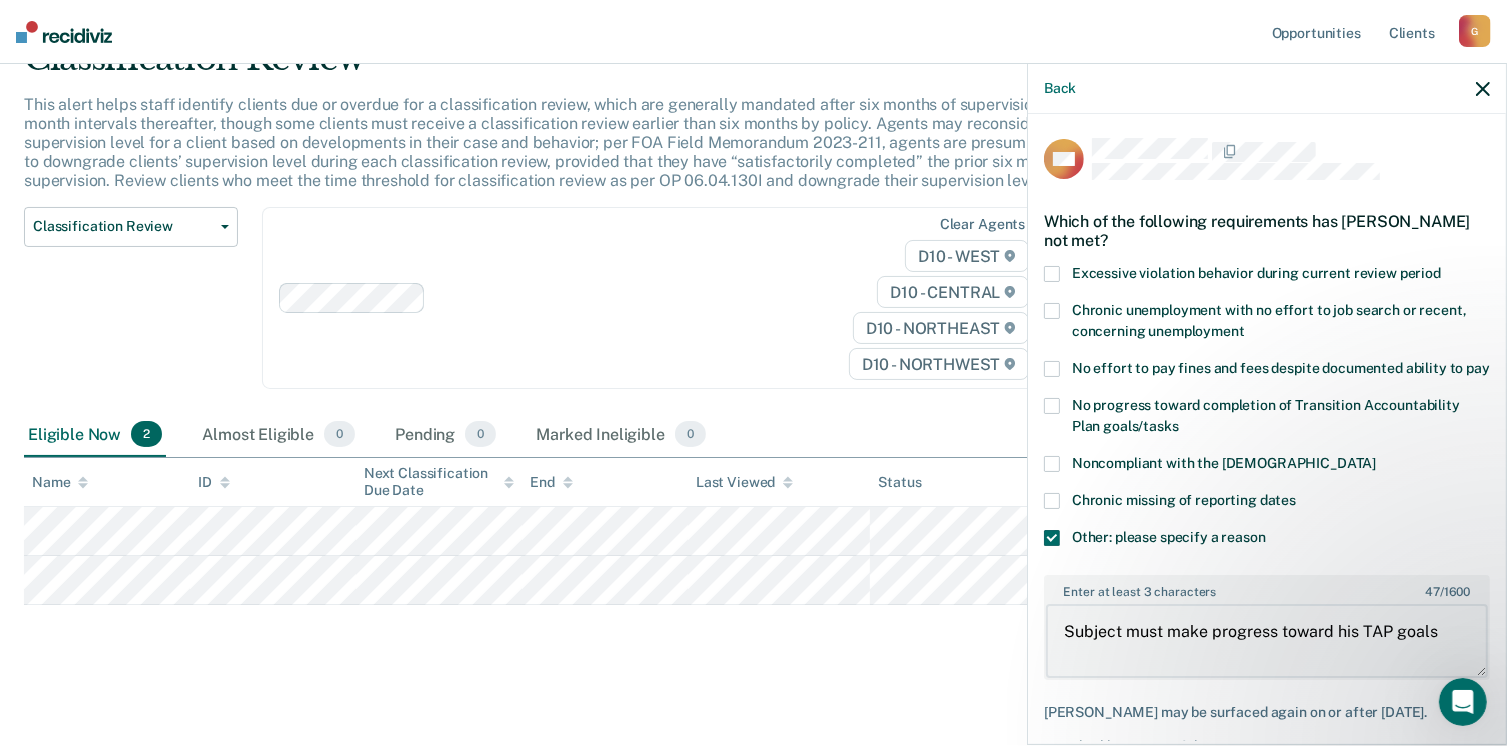 click on "Subject must make progress toward his TAP goals" at bounding box center [1267, 641] 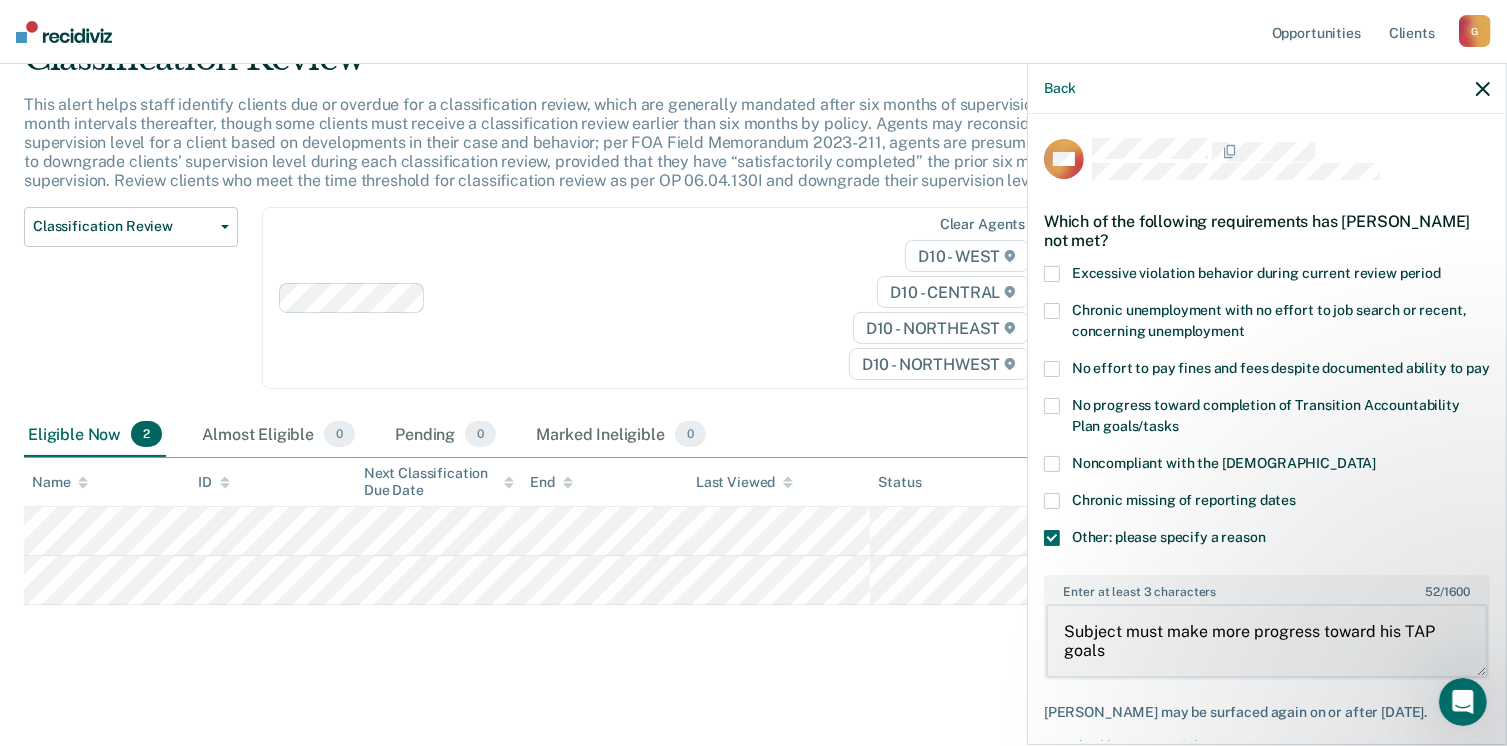 click on "Subject must make more progress toward his TAP goals" at bounding box center (1267, 641) 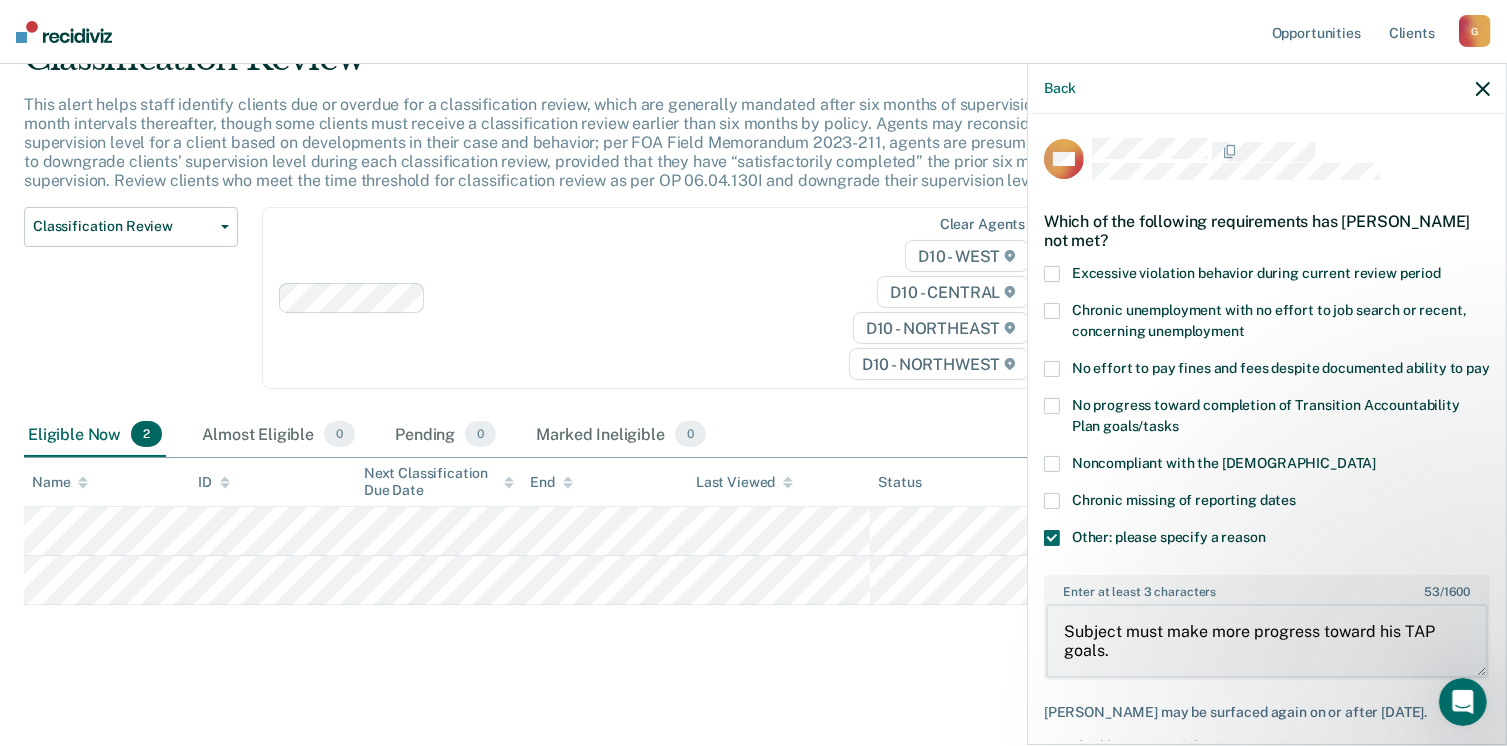 type on "Subject must make more progress toward his TAP goals." 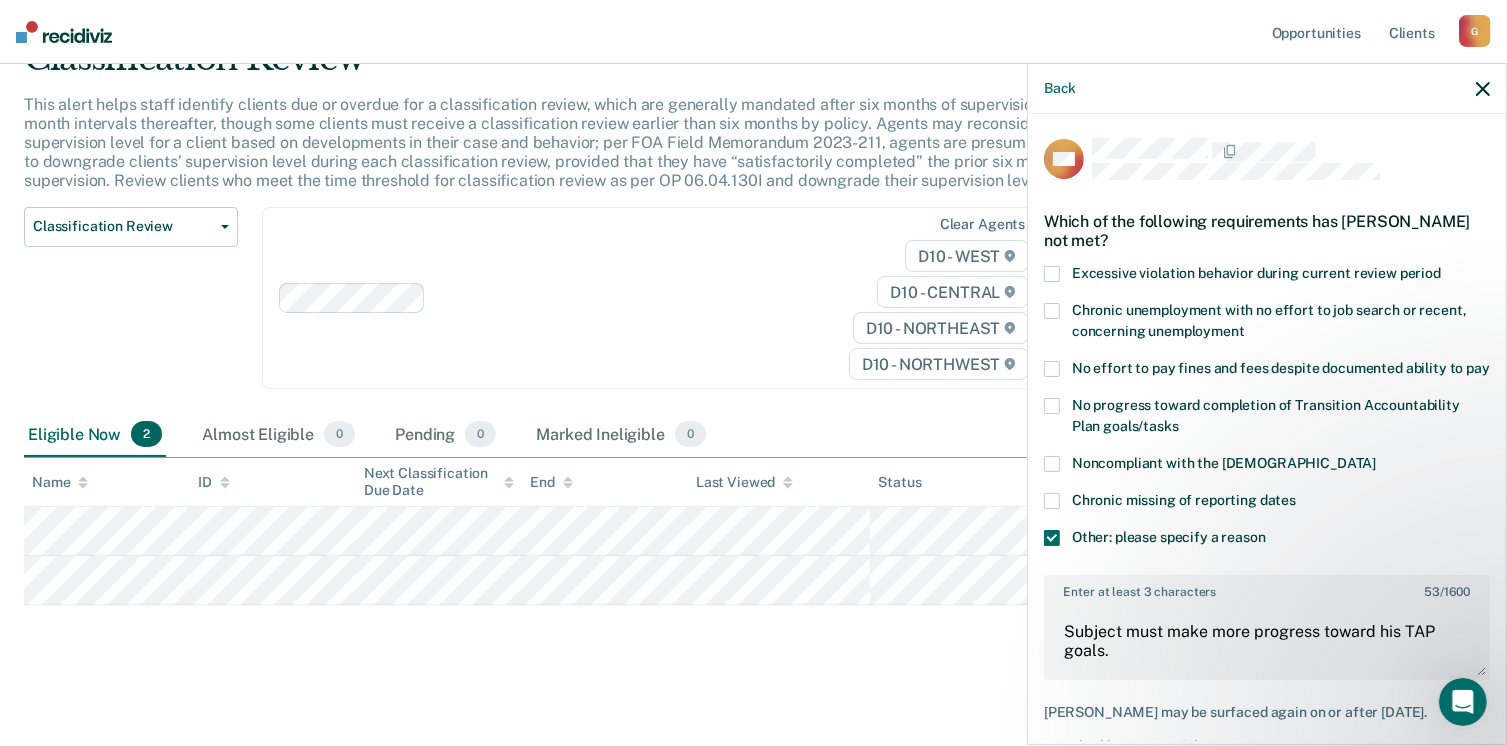 scroll, scrollTop: 123, scrollLeft: 0, axis: vertical 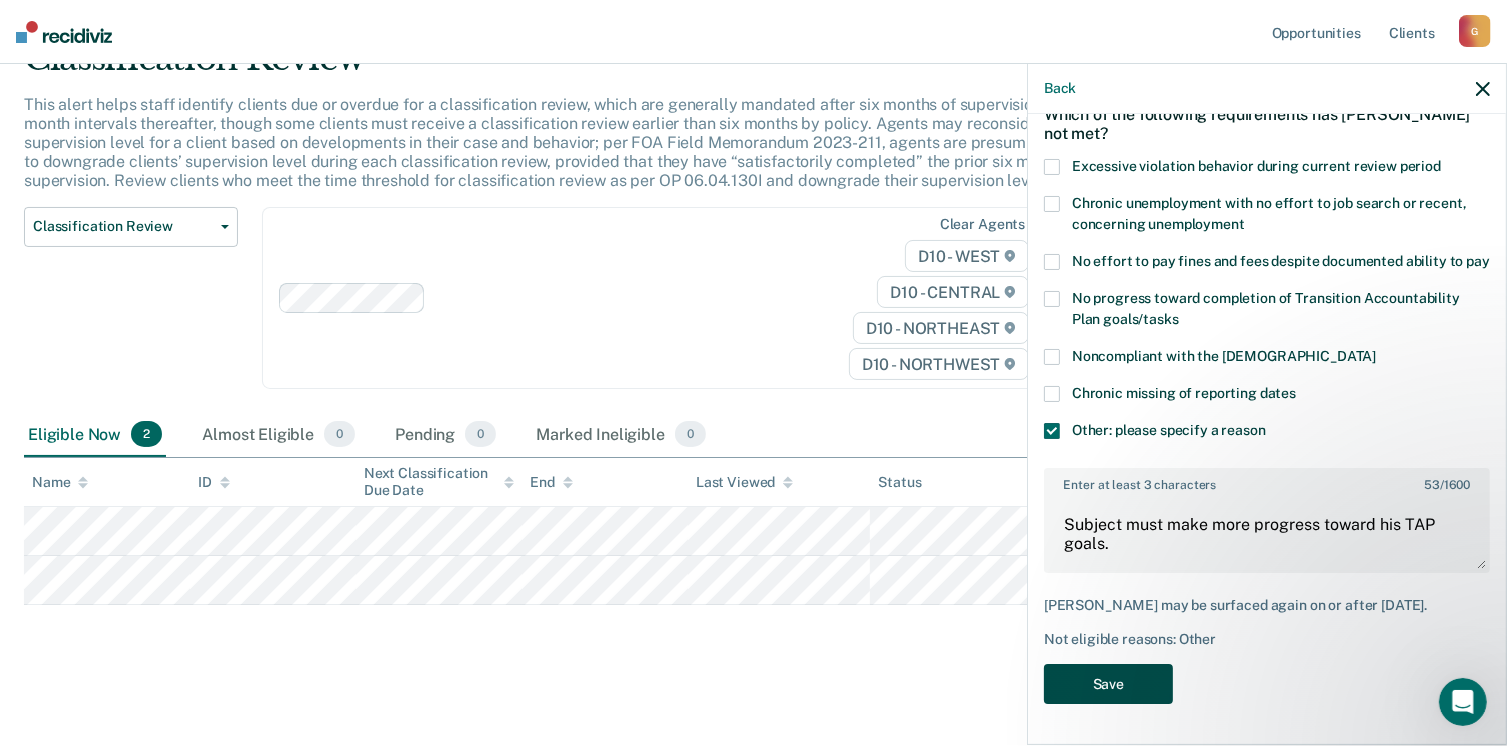 click on "Save" at bounding box center [1108, 684] 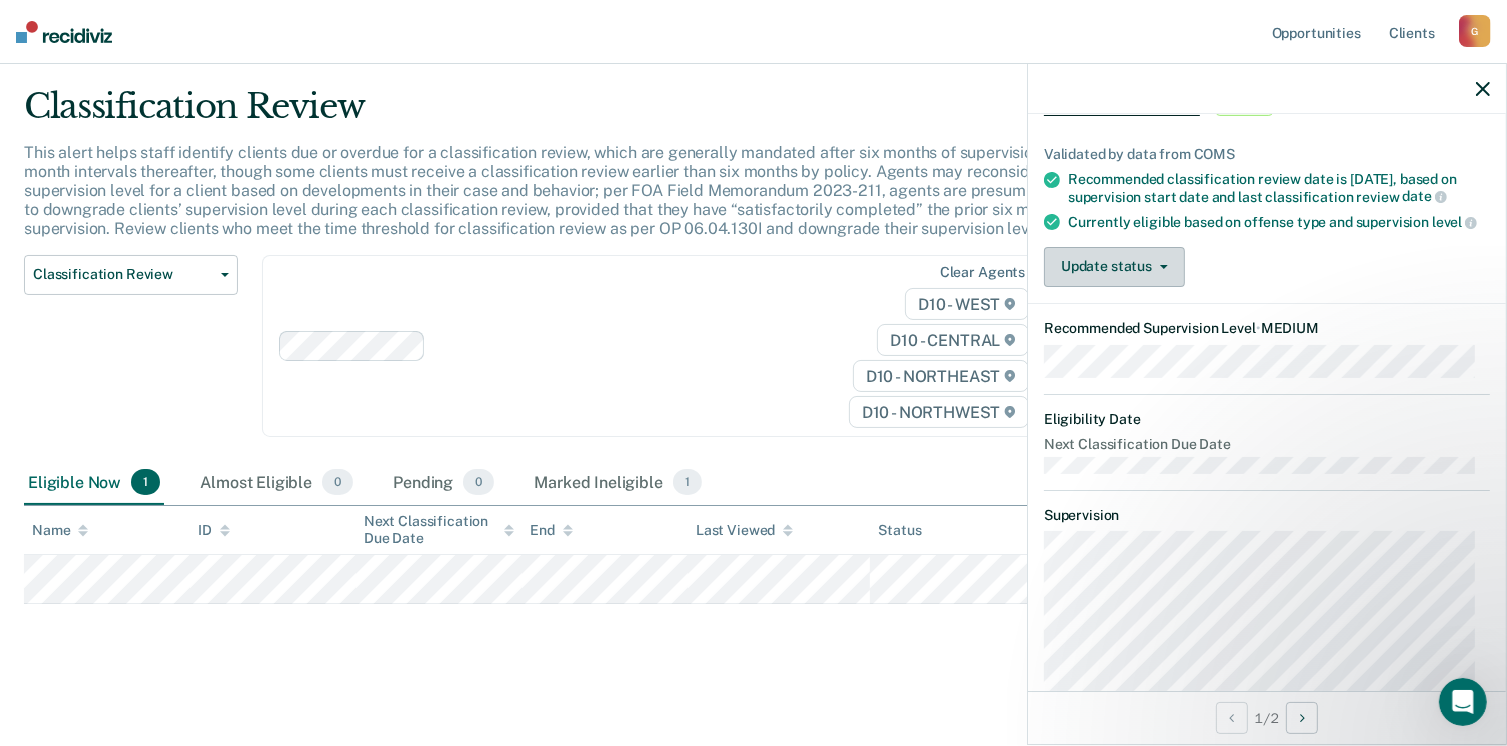 click 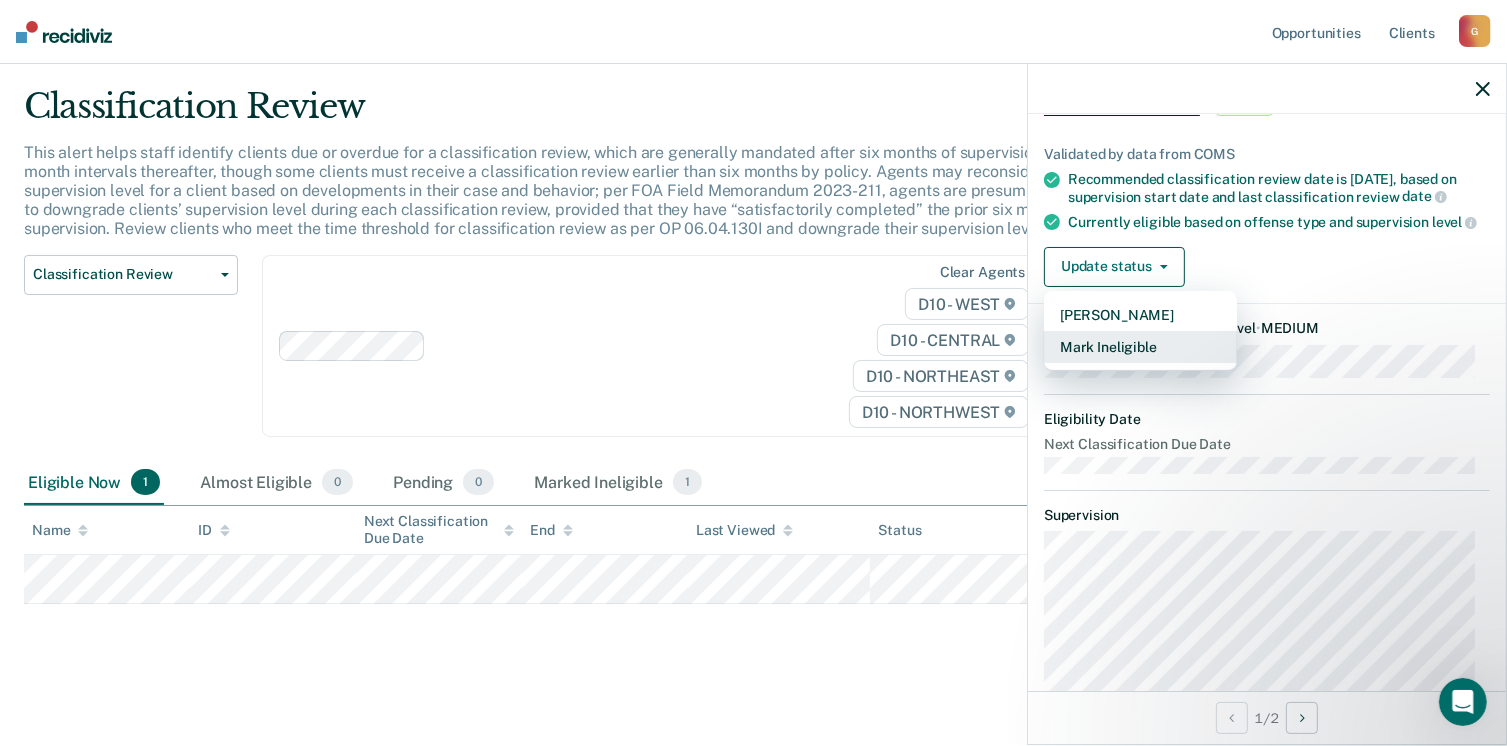 click on "Mark Ineligible" at bounding box center [1140, 347] 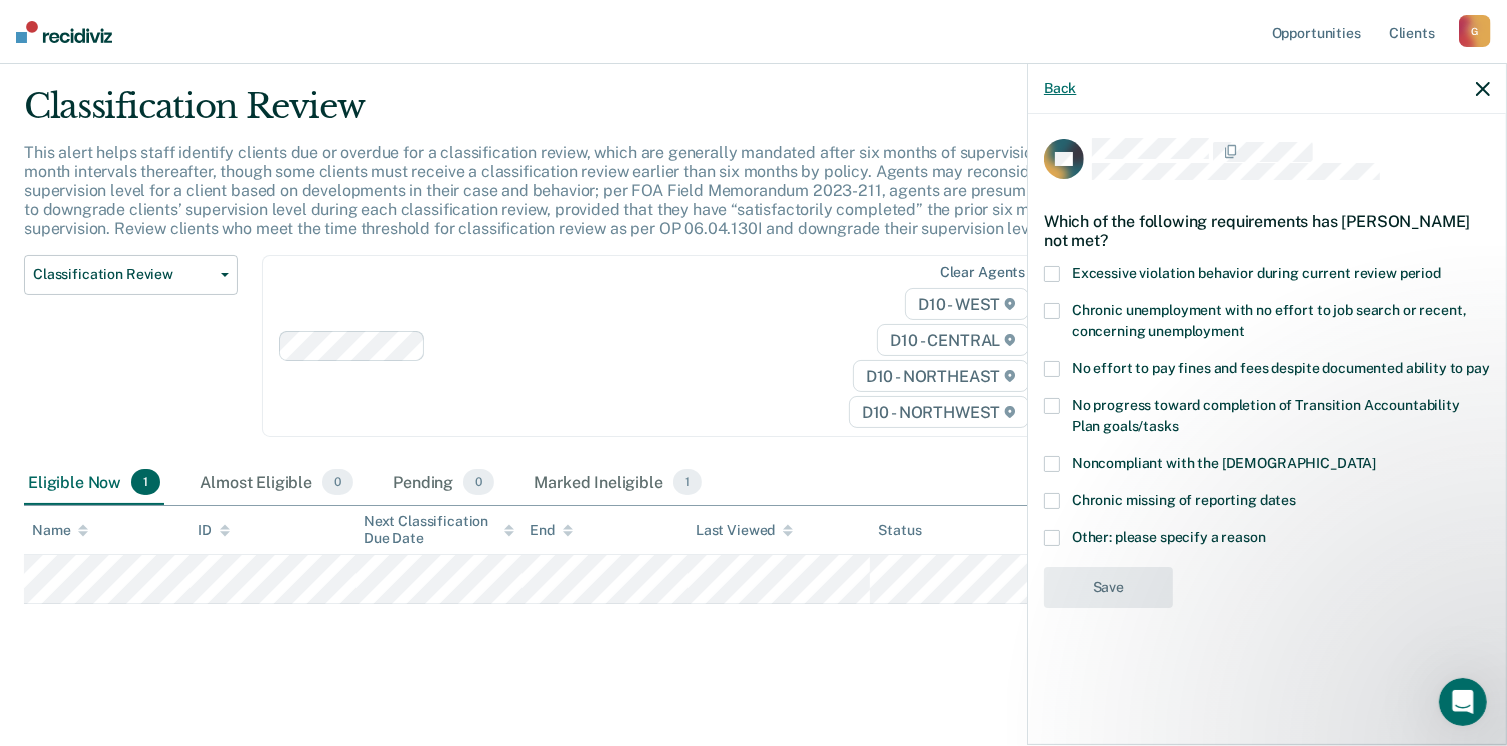 click on "Back" at bounding box center [1060, 88] 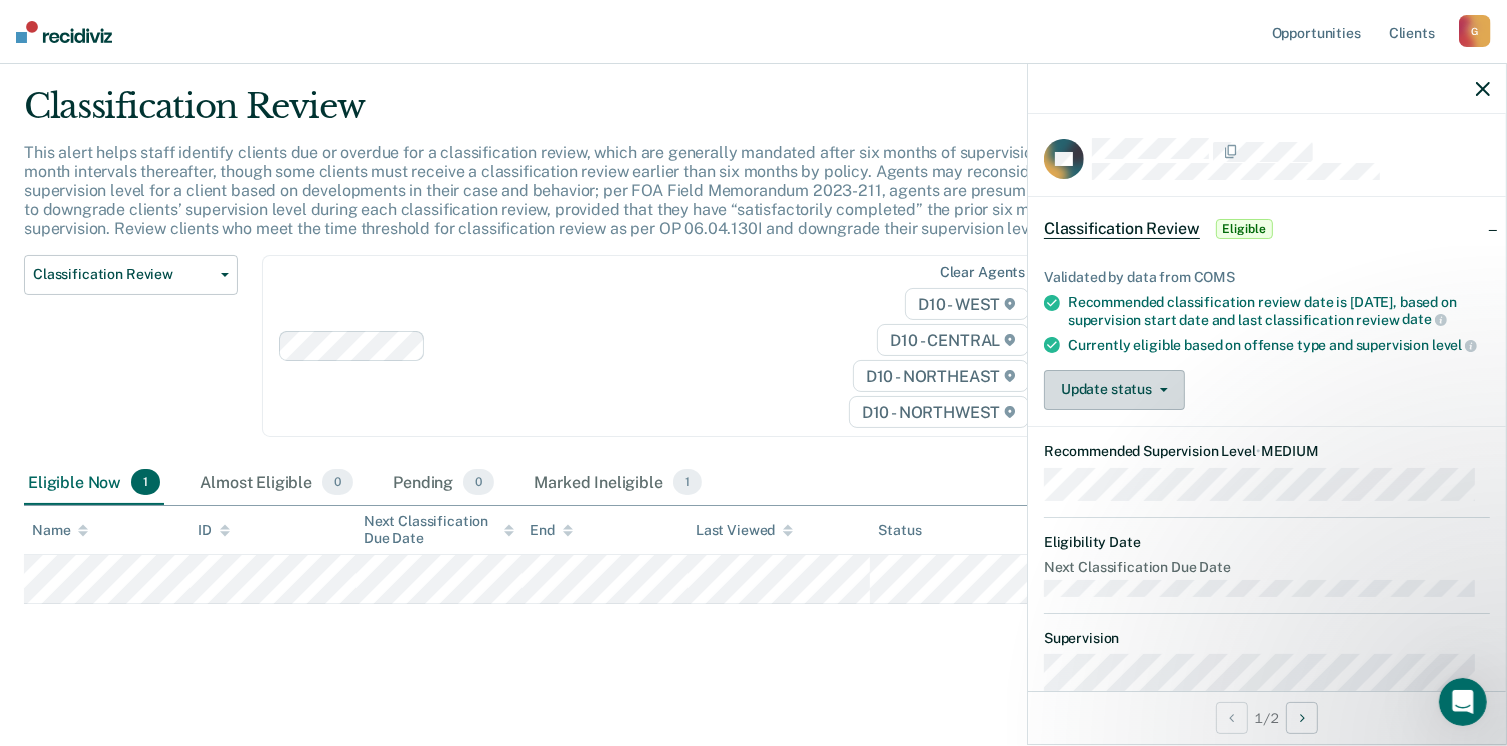 click on "Update status" at bounding box center (1114, 390) 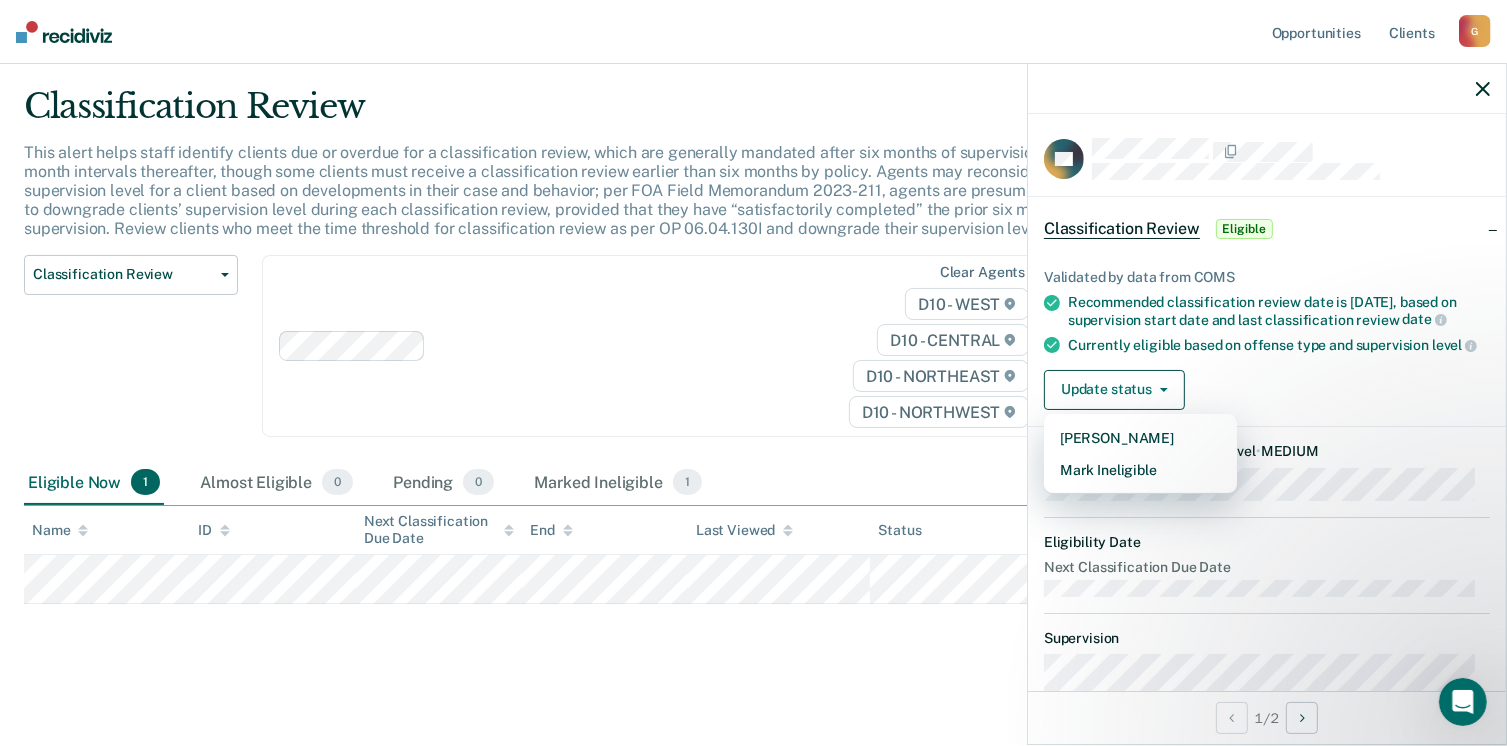 click on "Currently eligible based on offense type and supervision   level" at bounding box center [1279, 345] 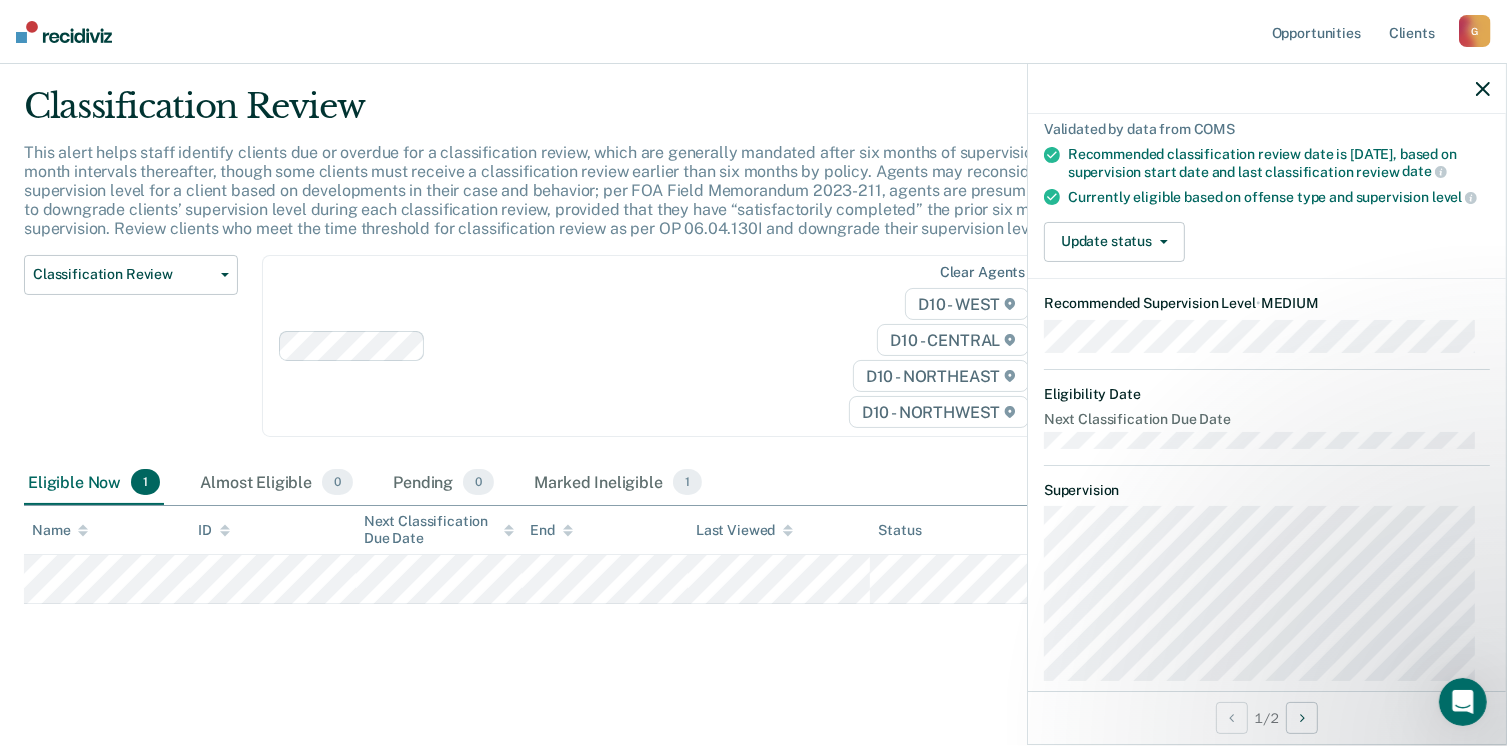 scroll, scrollTop: 0, scrollLeft: 0, axis: both 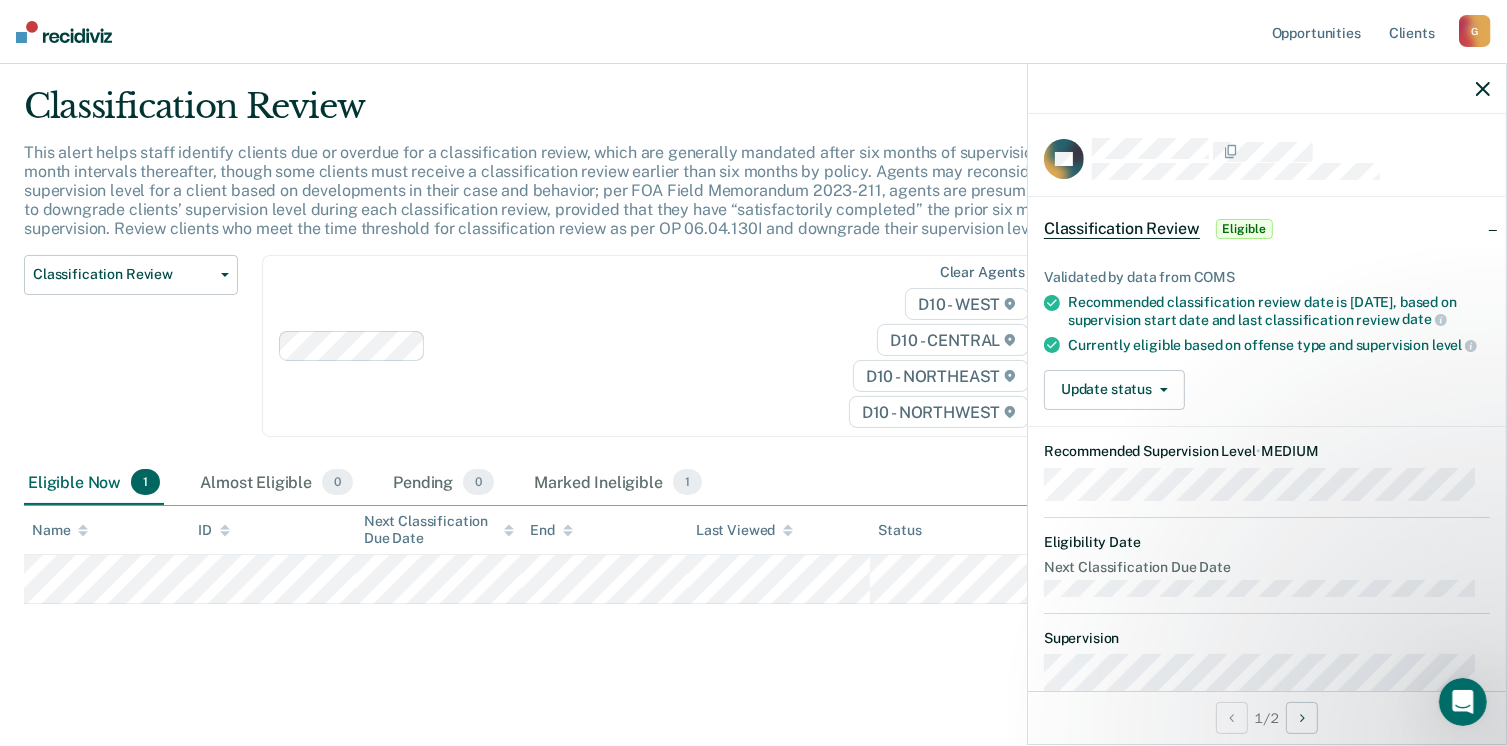 click on "Eligible" at bounding box center (1244, 229) 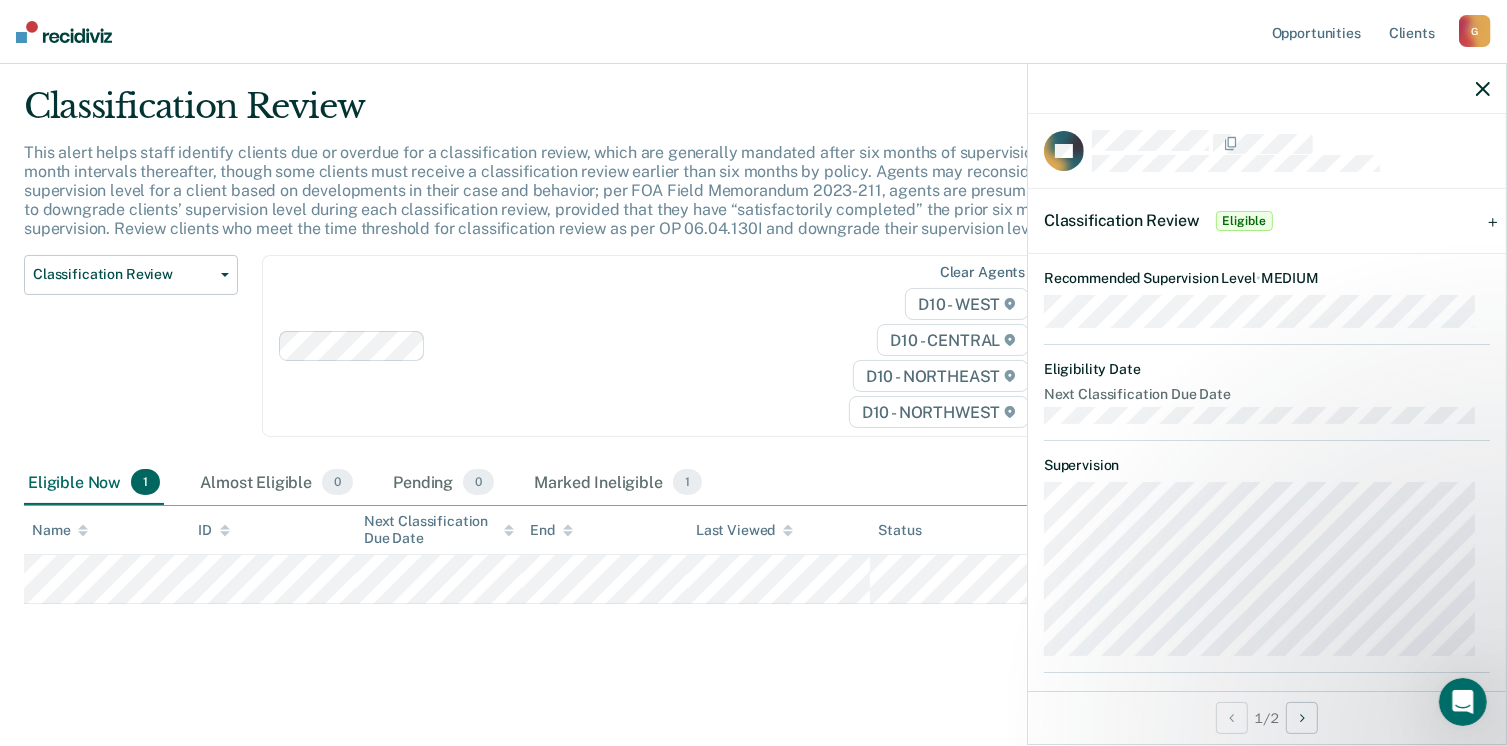 scroll, scrollTop: 0, scrollLeft: 0, axis: both 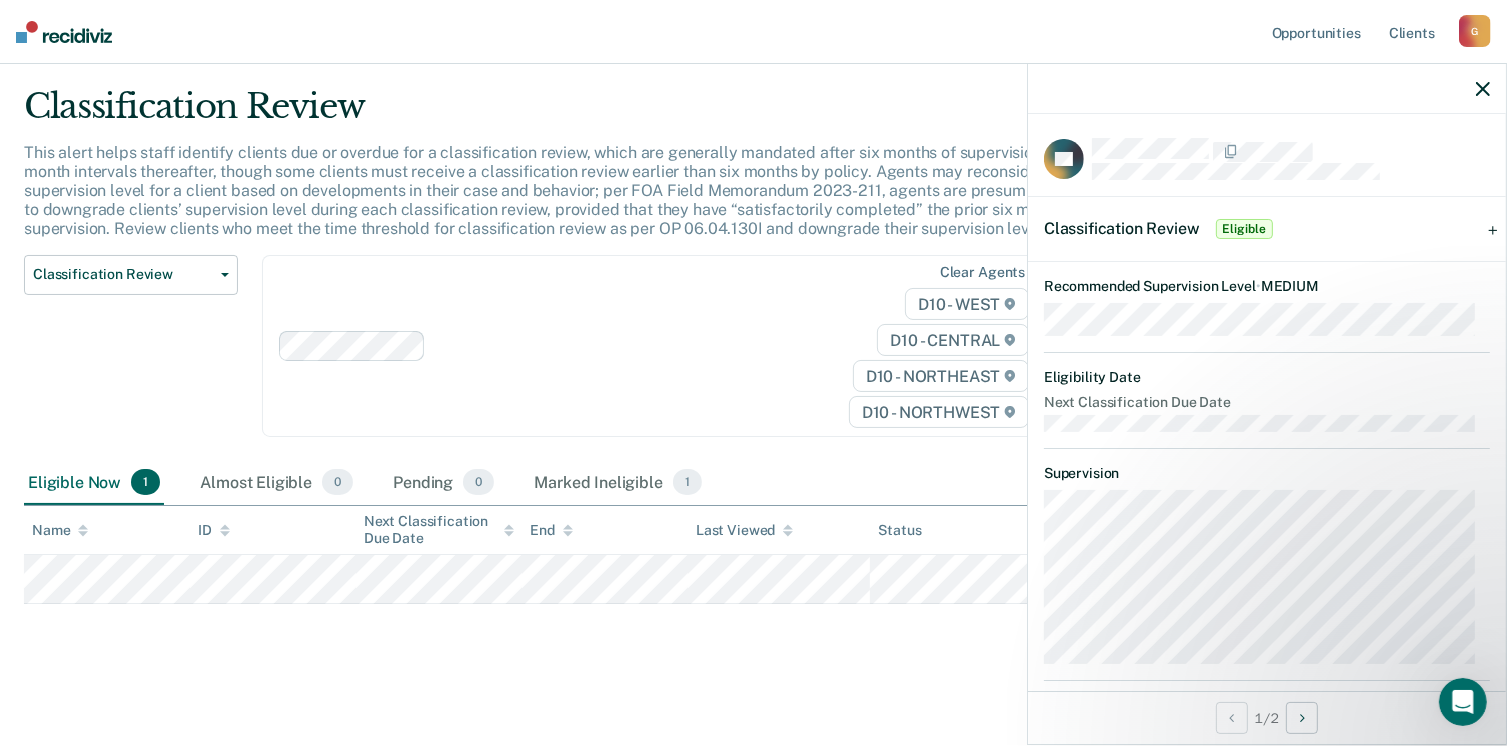 click on "Eligible" at bounding box center (1244, 229) 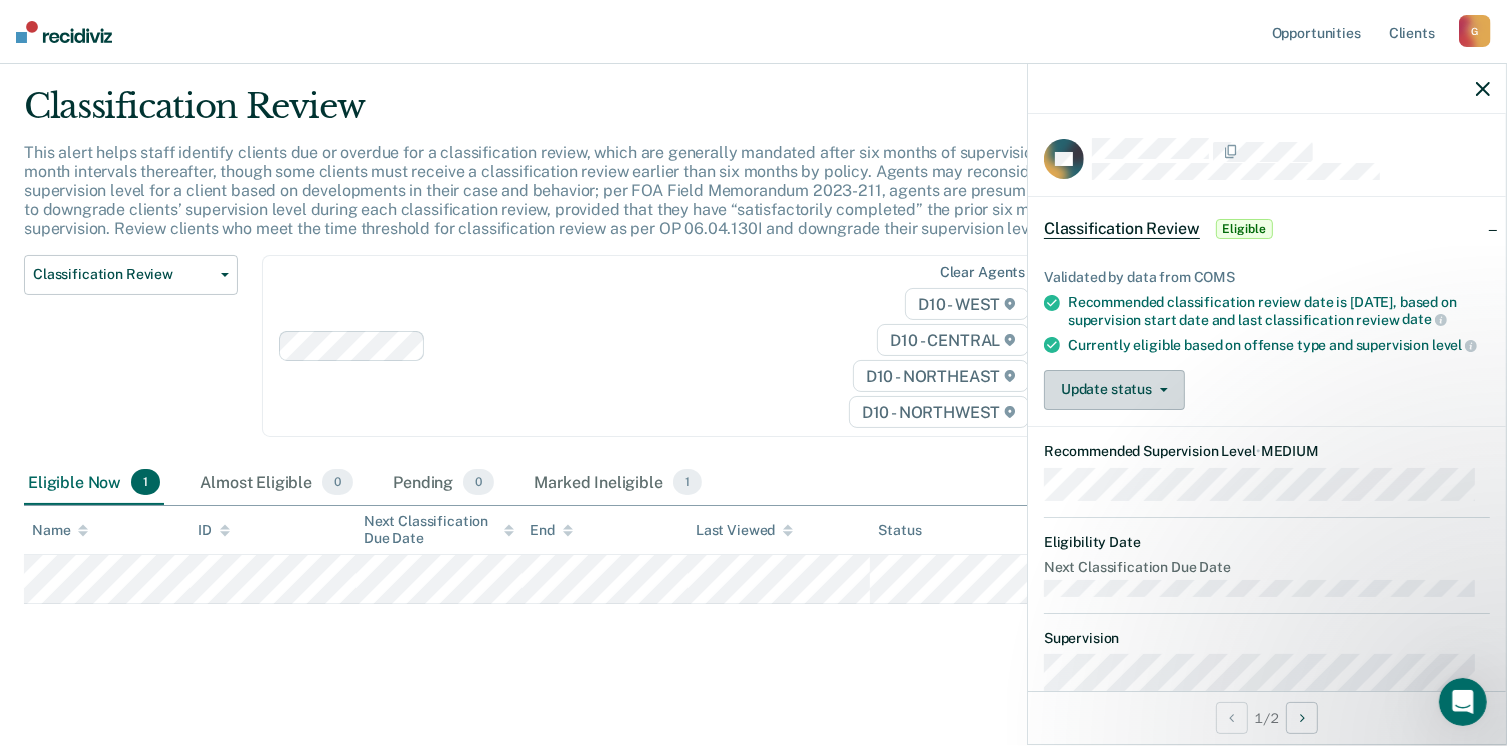 click on "Update status" at bounding box center (1114, 390) 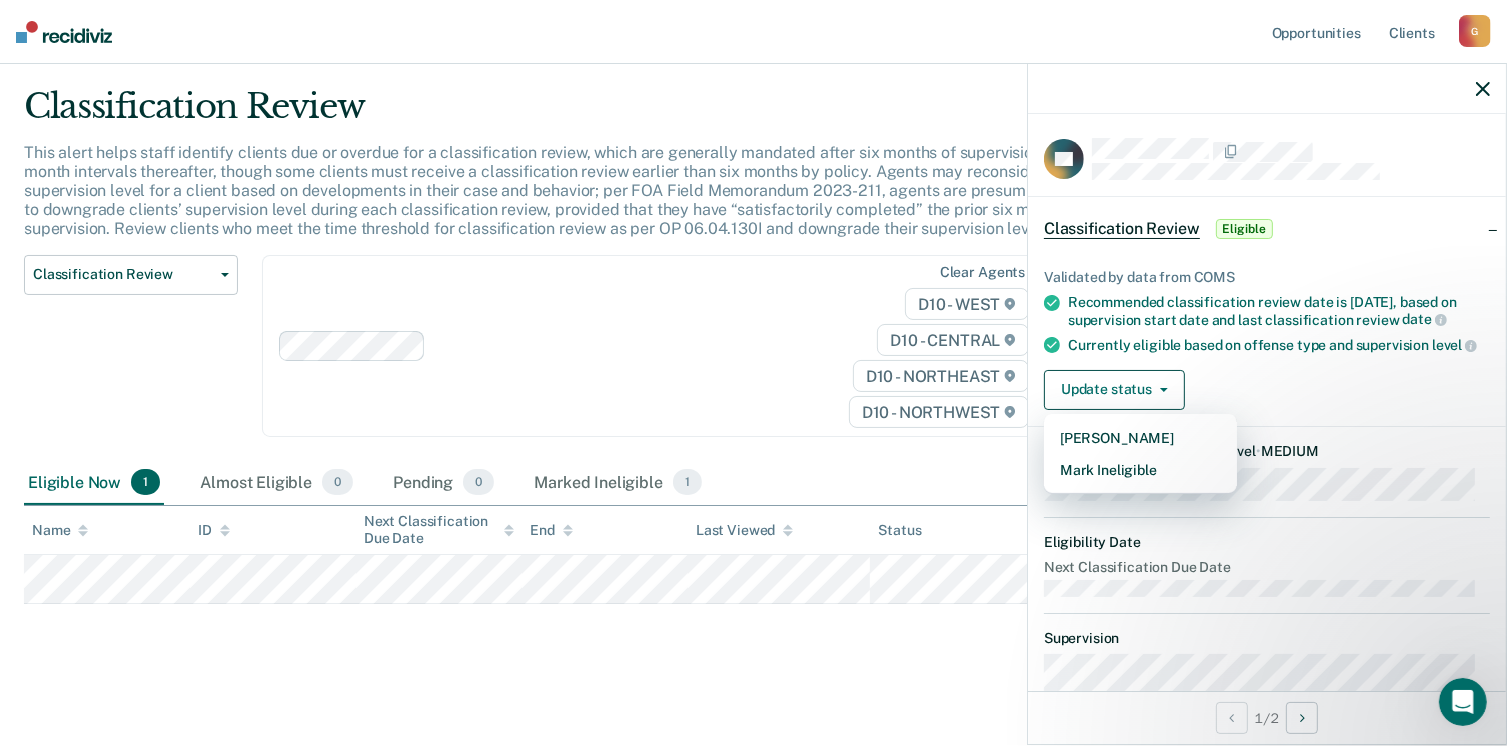 click on "Currently eligible based on offense type and supervision   level" at bounding box center (1279, 345) 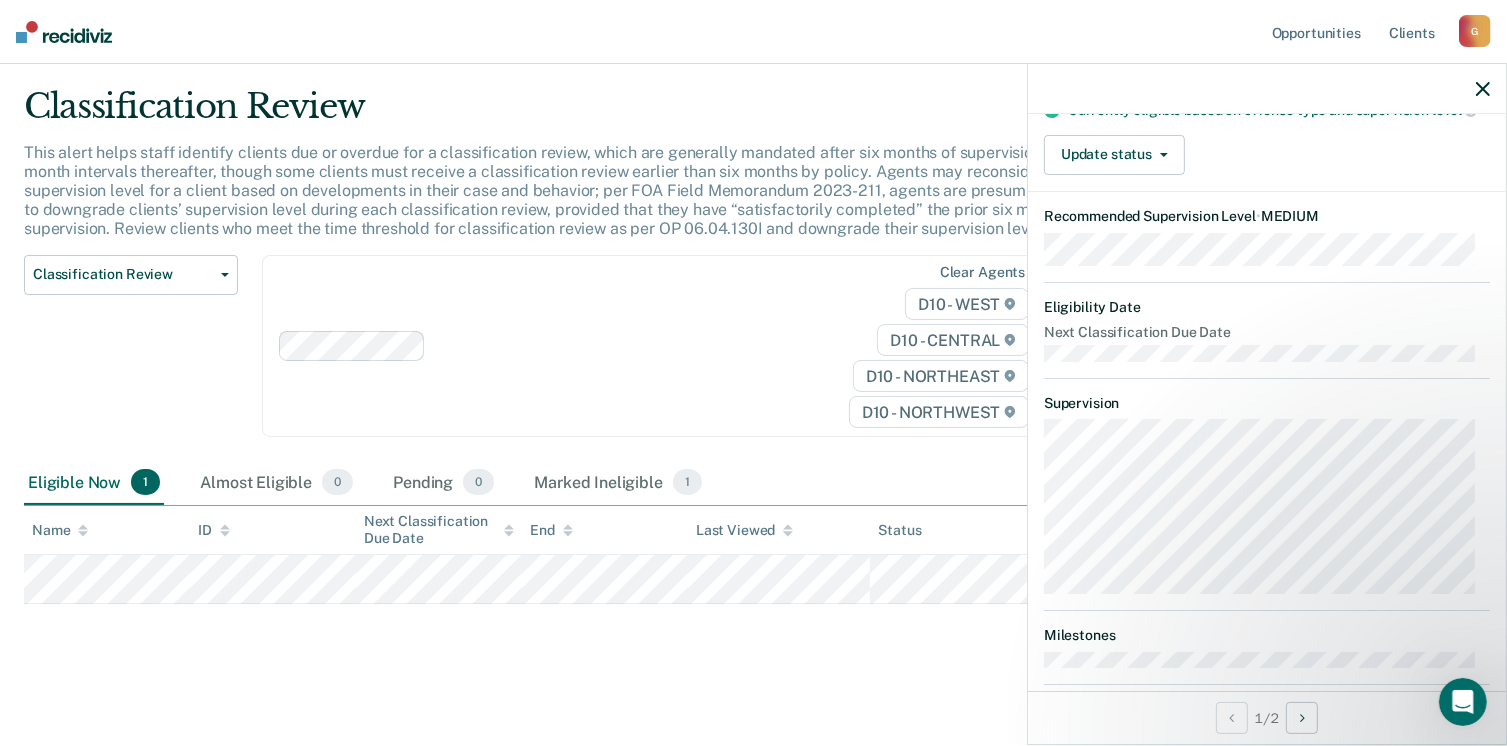 scroll, scrollTop: 337, scrollLeft: 0, axis: vertical 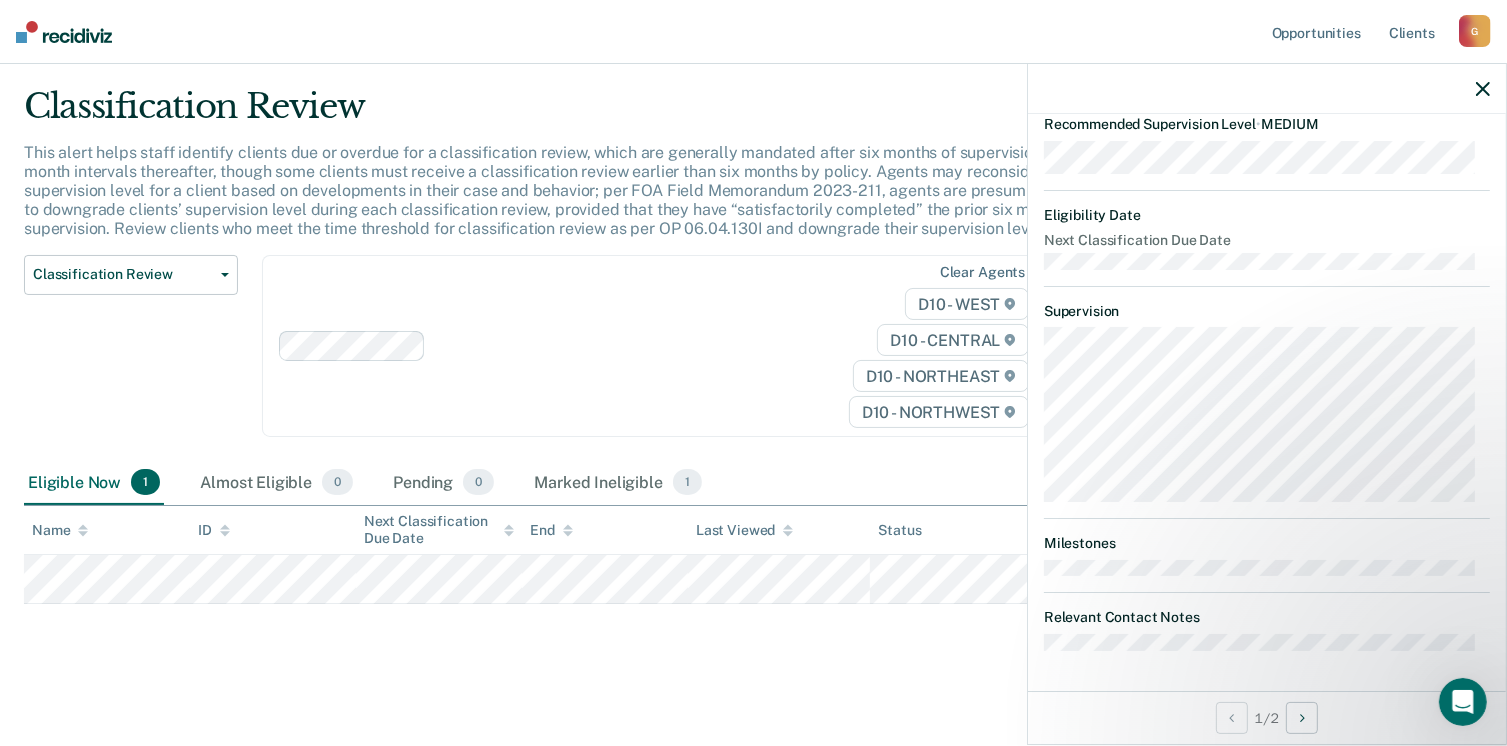 click at bounding box center [1267, 89] 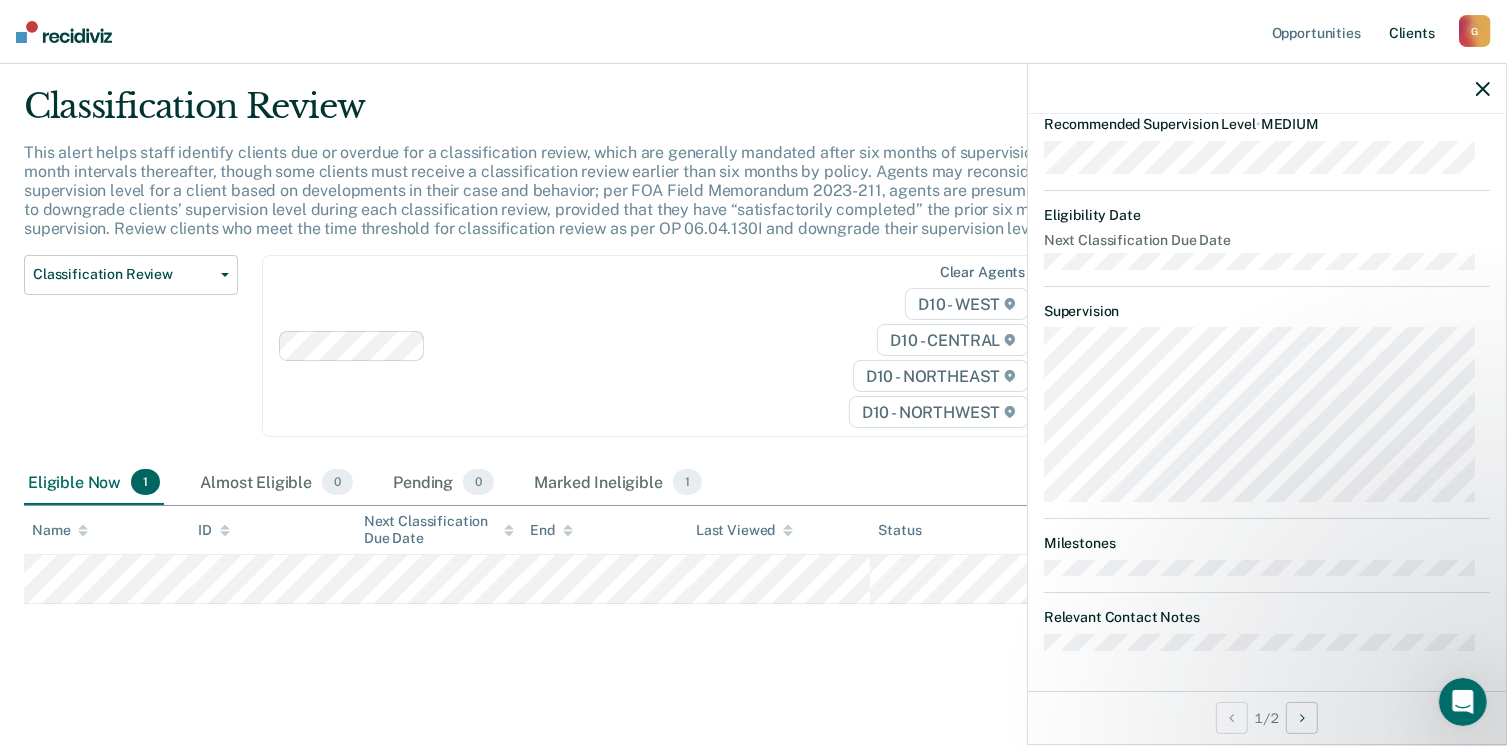click on "Client s" at bounding box center [1412, 32] 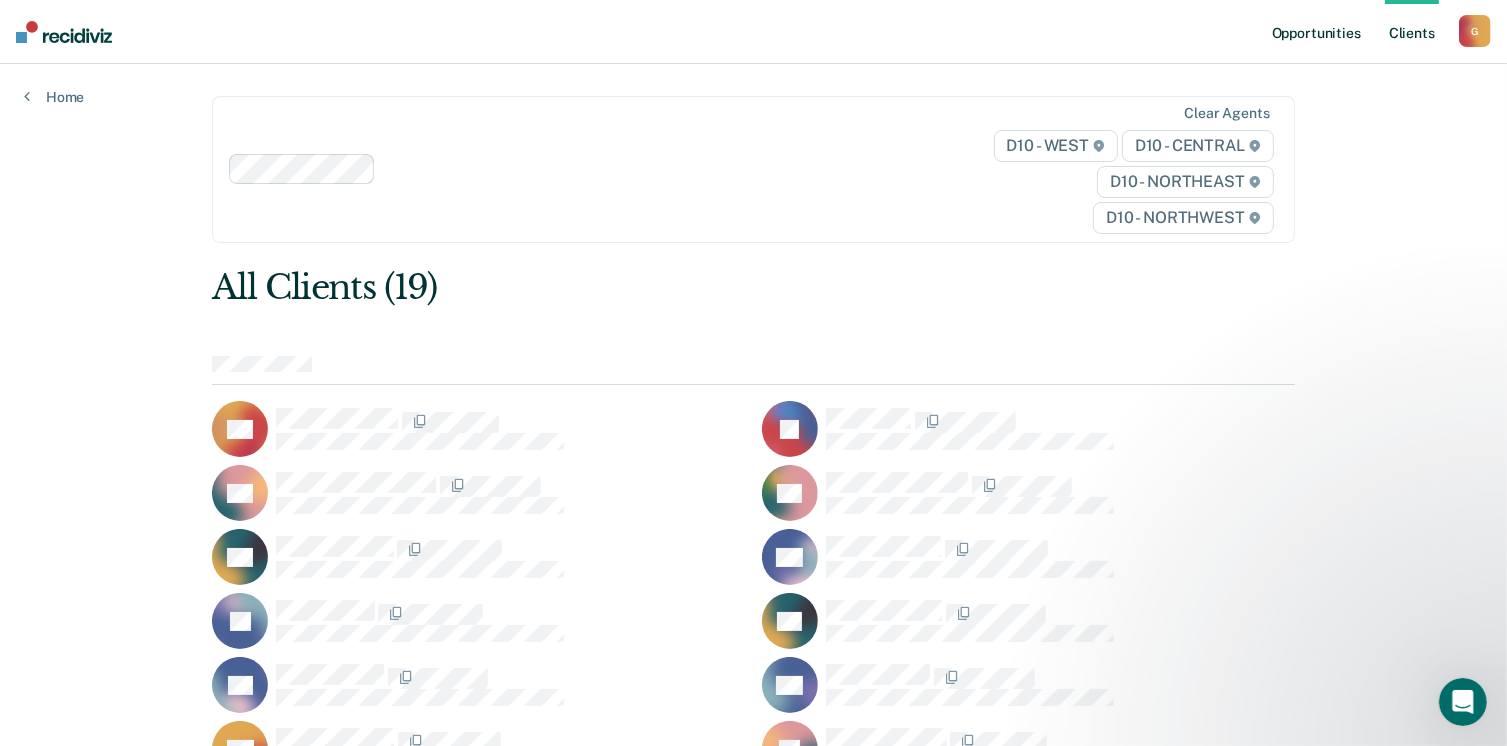 click on "Opportunities" at bounding box center (1316, 32) 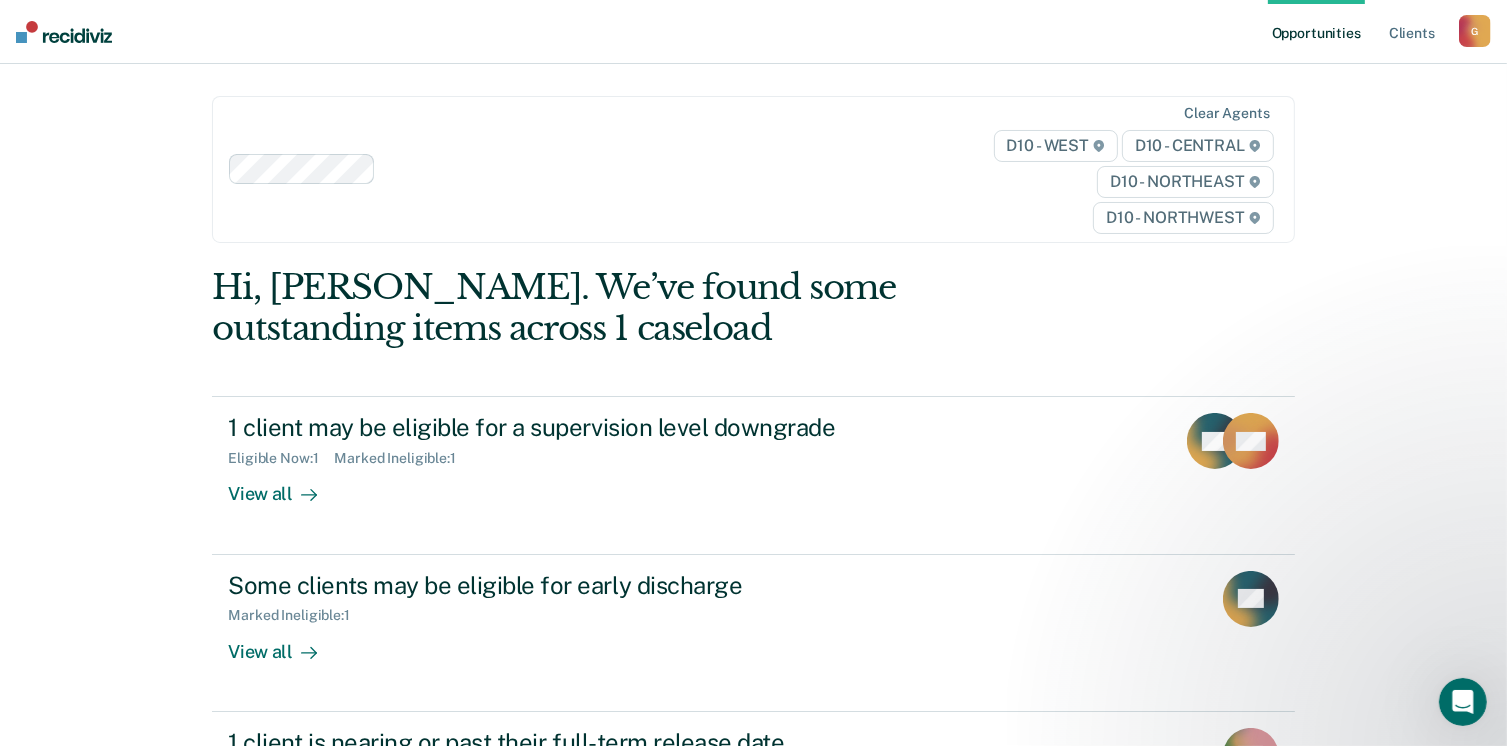 scroll, scrollTop: 244, scrollLeft: 0, axis: vertical 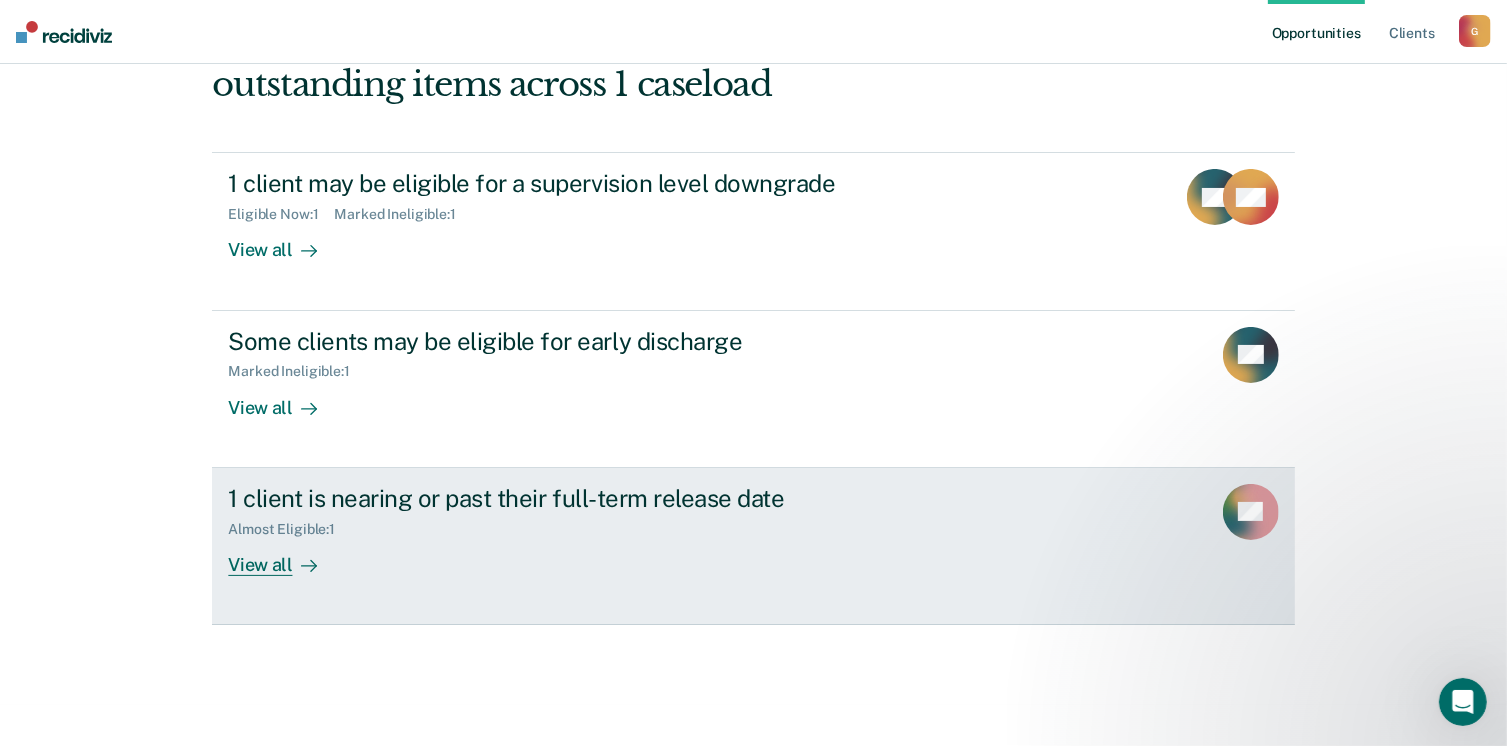 click on "View all" at bounding box center [284, 556] 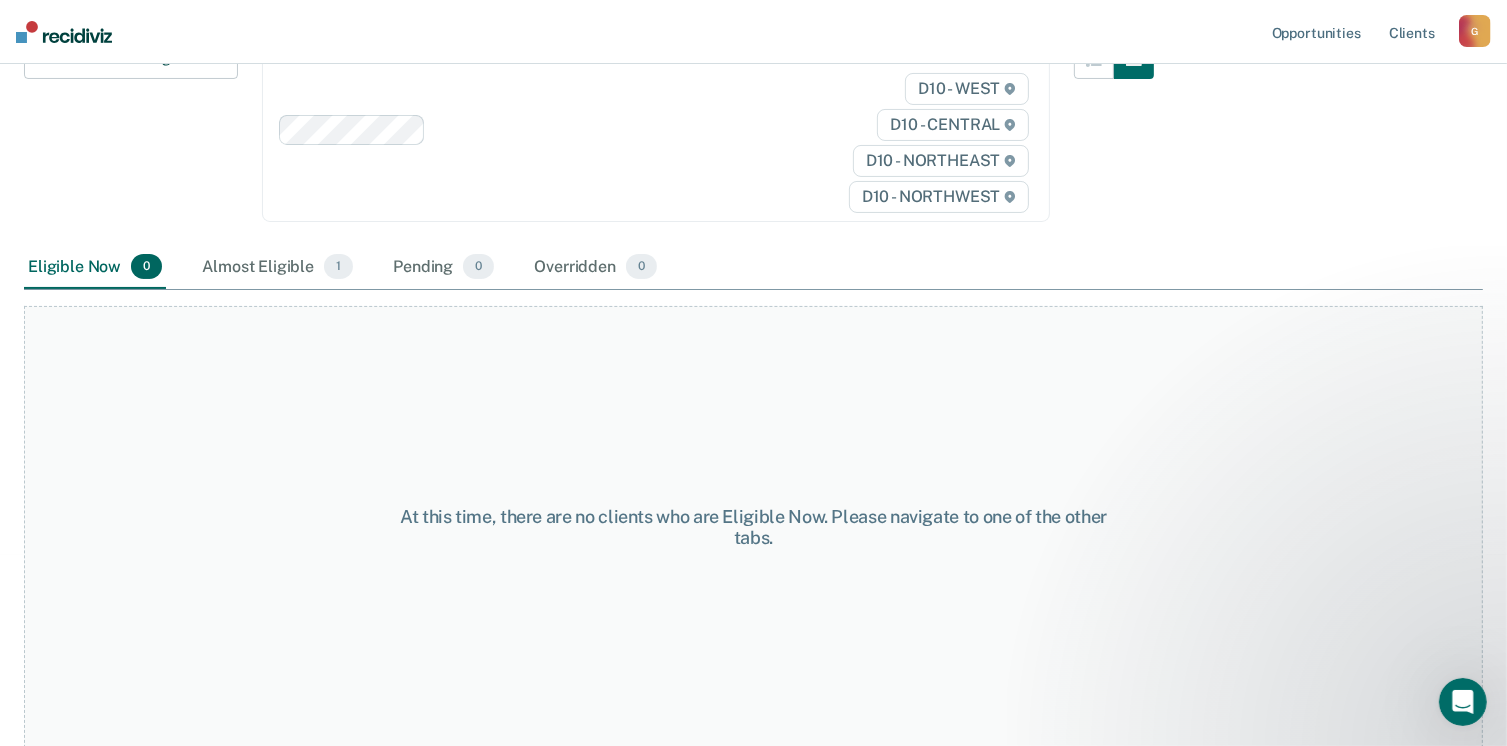 scroll, scrollTop: 0, scrollLeft: 0, axis: both 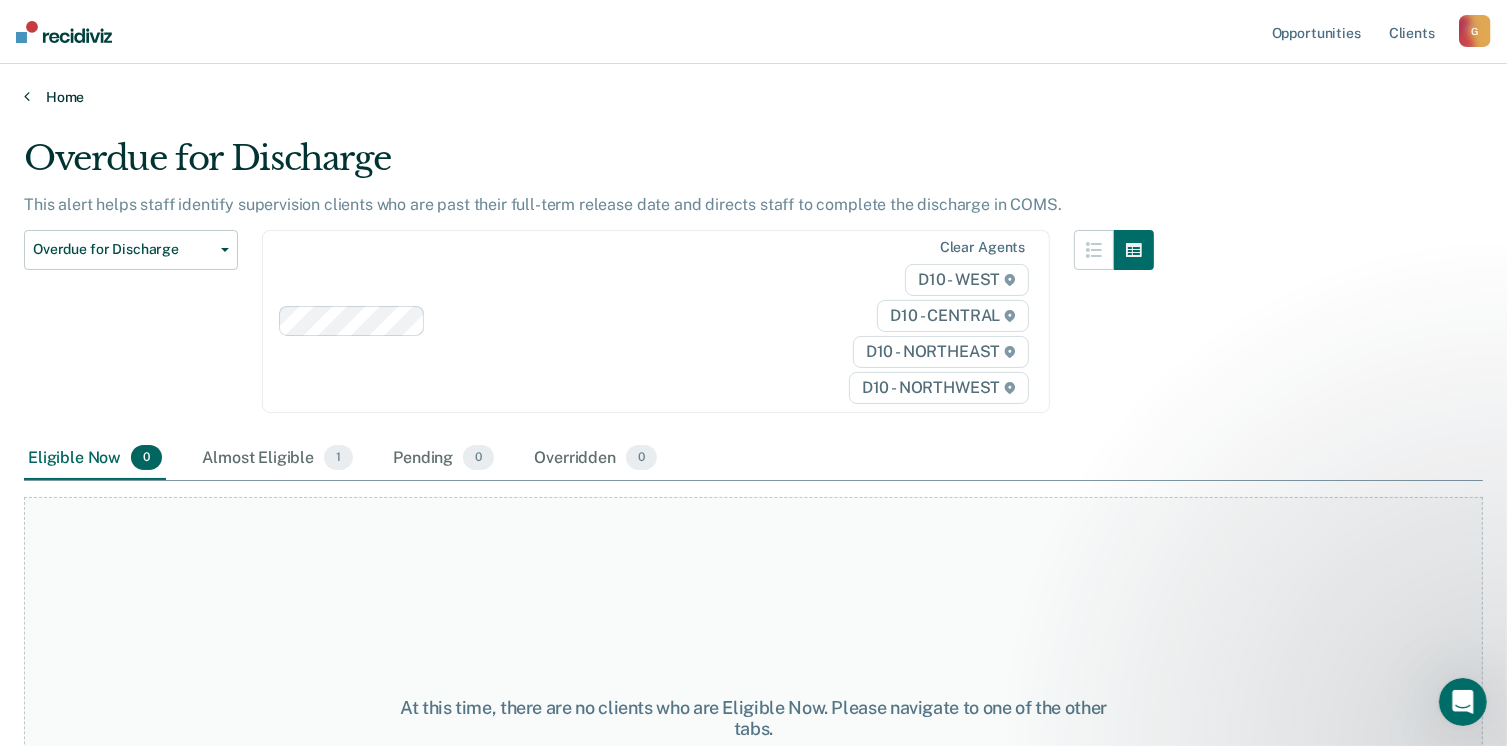 click on "Home" at bounding box center [753, 97] 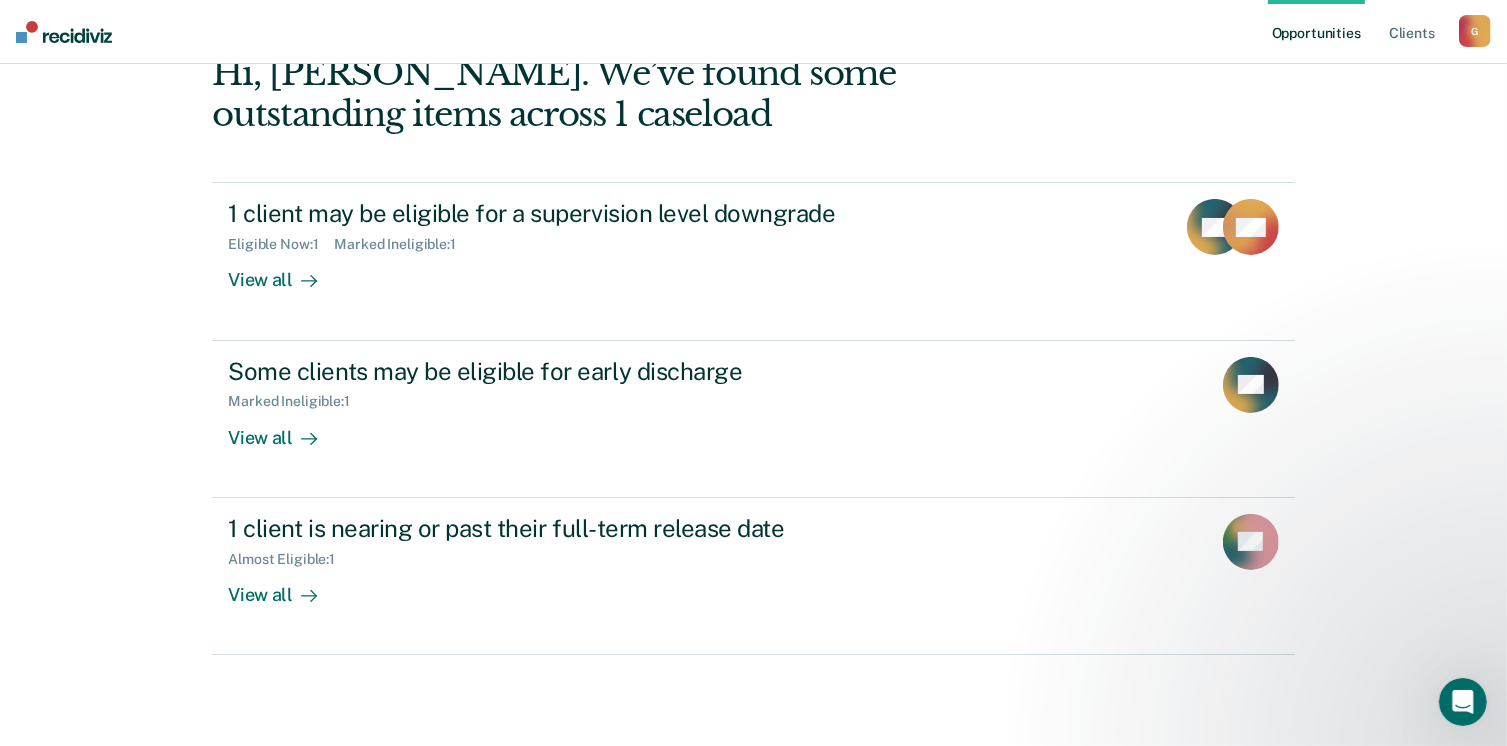 scroll, scrollTop: 244, scrollLeft: 0, axis: vertical 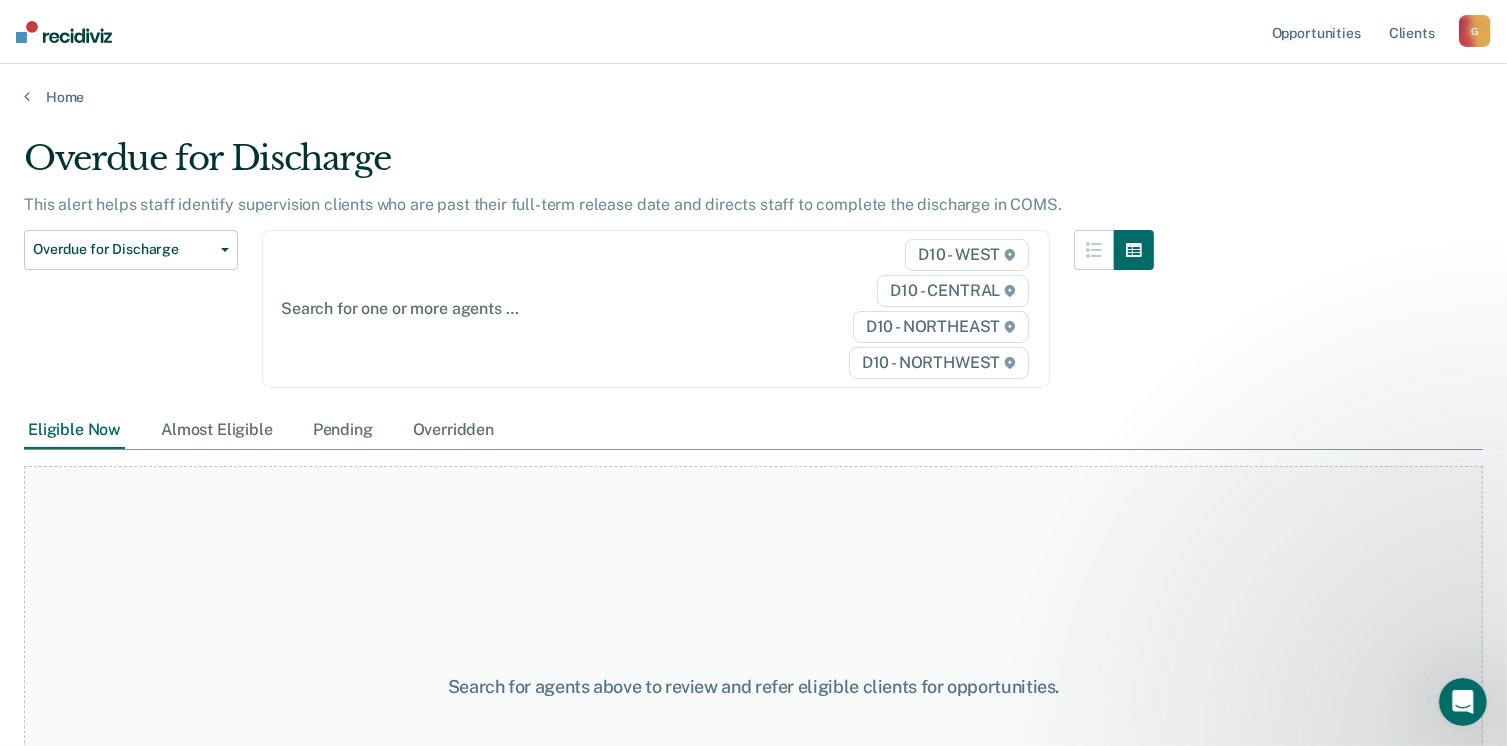 click on "Overdue for Discharge   This alert helps staff identify supervision clients who are past their full-term release date and directs staff to complete the discharge in COMS. Overdue for Discharge Classification Review Early Discharge Minimum Telephone Reporting Overdue for Discharge Supervision Level Mismatch Search for one or more agents … D10 - WEST   D10 - CENTRAL   D10 - NORTHEAST   D10 - NORTHWEST   Eligible Now Almost Eligible Pending Overridden
To pick up a draggable item, press the space bar.
While dragging, use the arrow keys to move the item.
Press space again to drop the item in its new position, or press escape to cancel.
Search for agents above to review and refer eligible clients for opportunities." at bounding box center (753, 367) 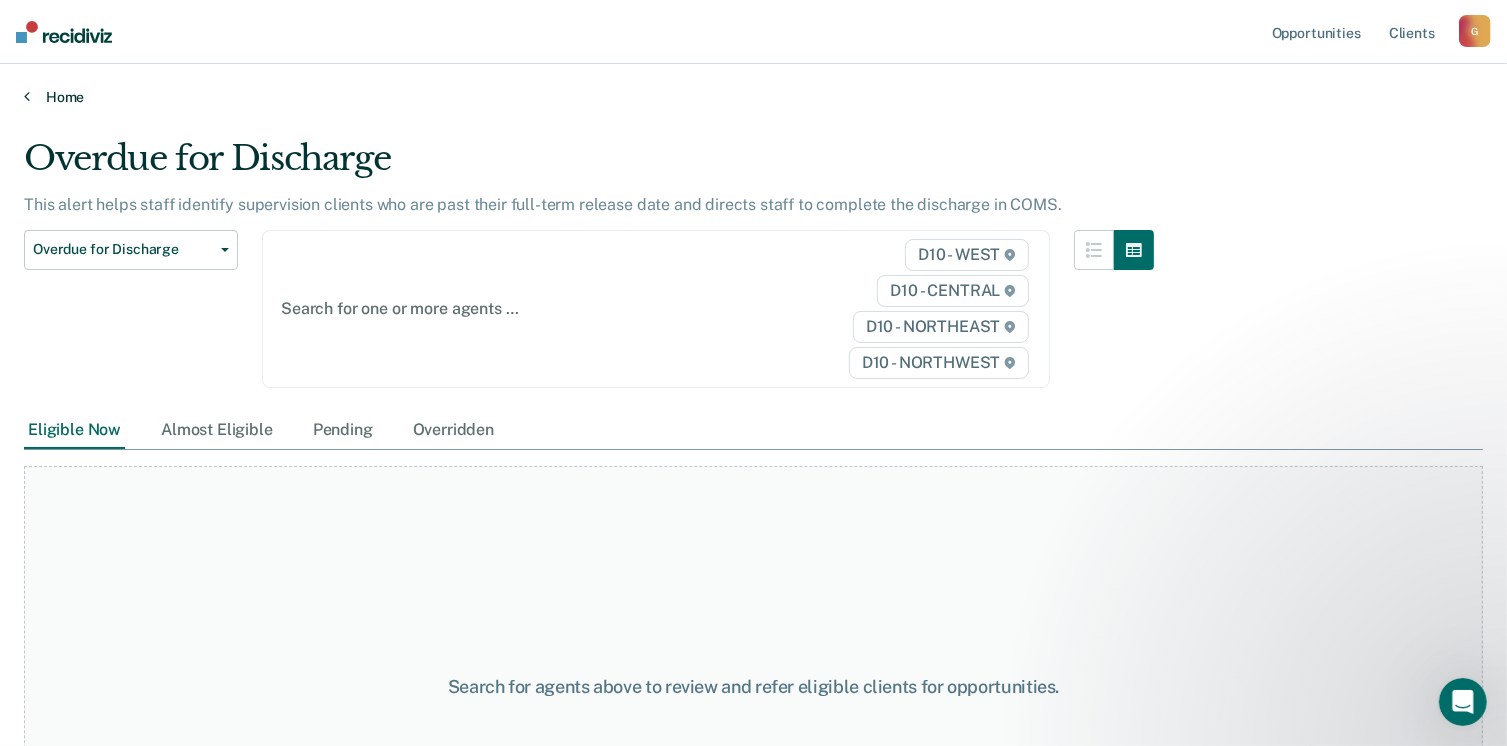 click on "Home" at bounding box center (753, 97) 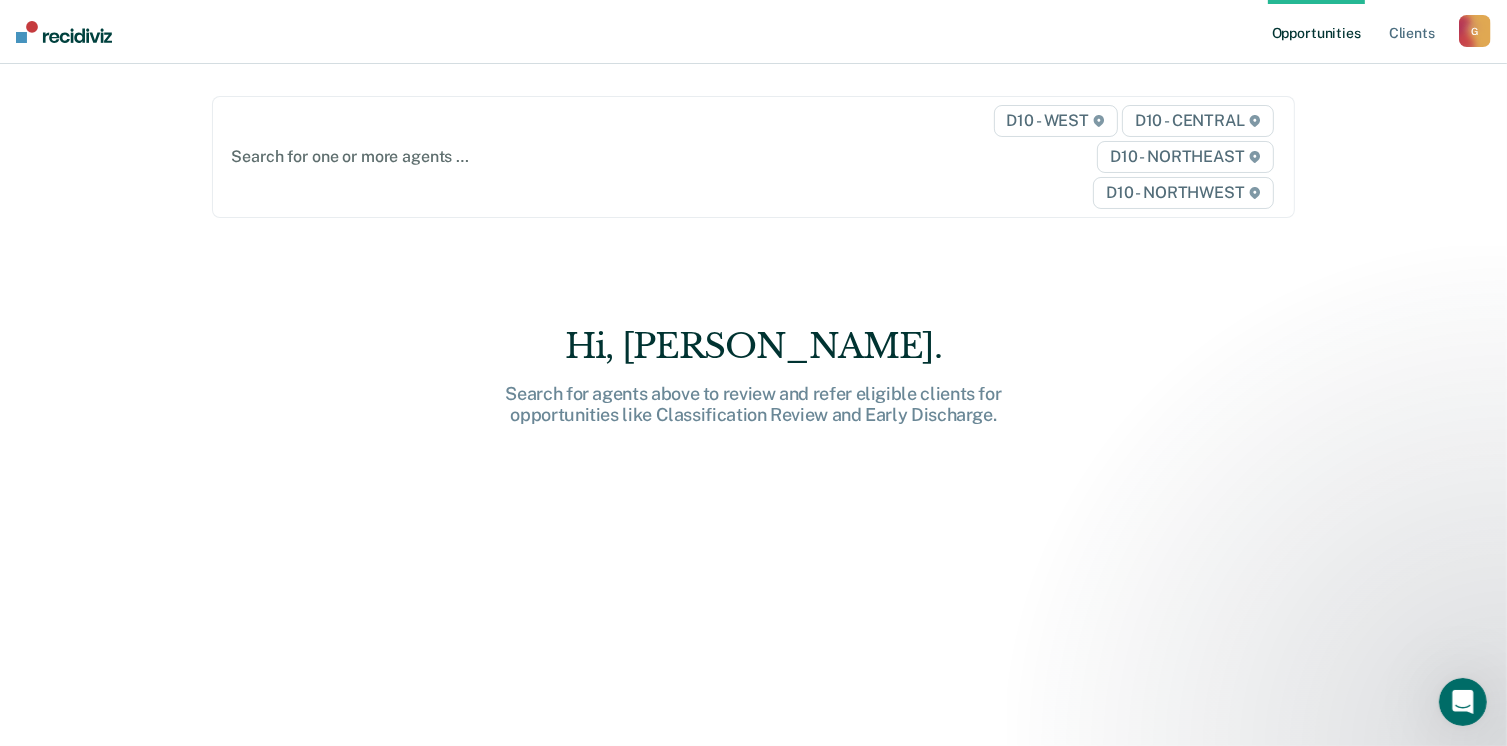 click on "Opportunities Client s GASTONM@michigan.gov G Profile How it works Log Out Search for one or more agents … D10 - WEST   D10 - CENTRAL   D10 - NORTHEAST   D10 - NORTHWEST   Hi, Michele. Search for agents above to review and refer eligible clients for
opportunities like Classification Review and Early Discharge." at bounding box center [753, 373] 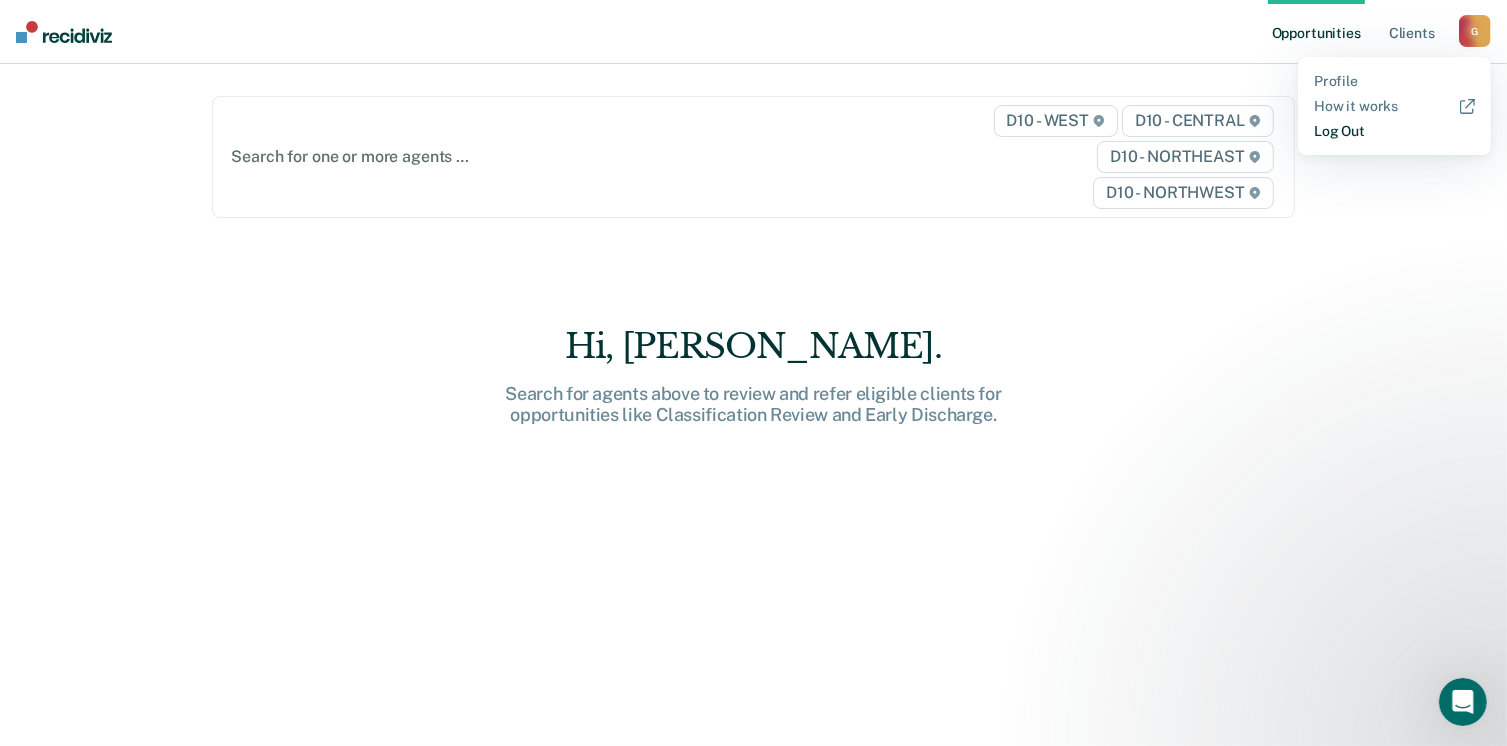 click on "Log Out" at bounding box center (1394, 131) 